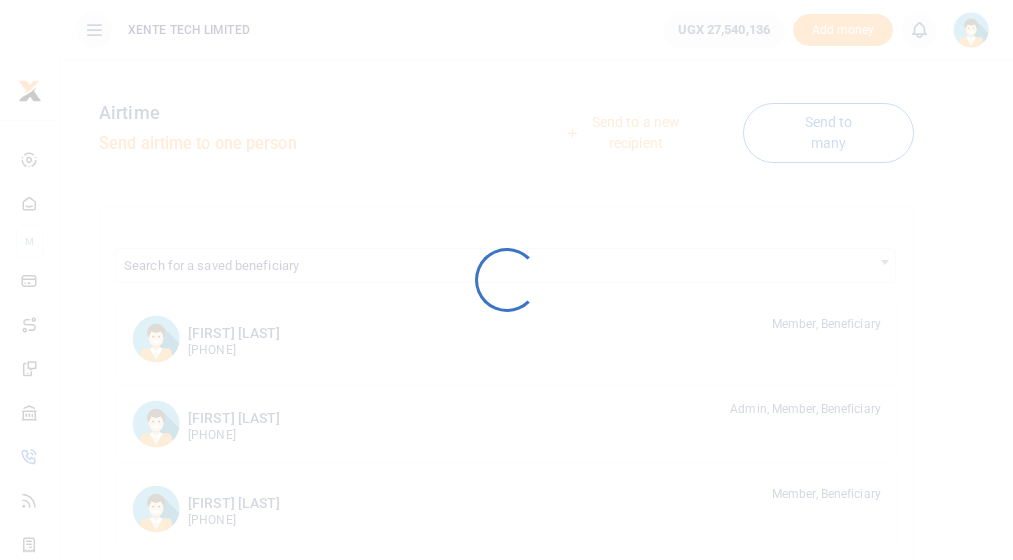 scroll, scrollTop: 0, scrollLeft: 0, axis: both 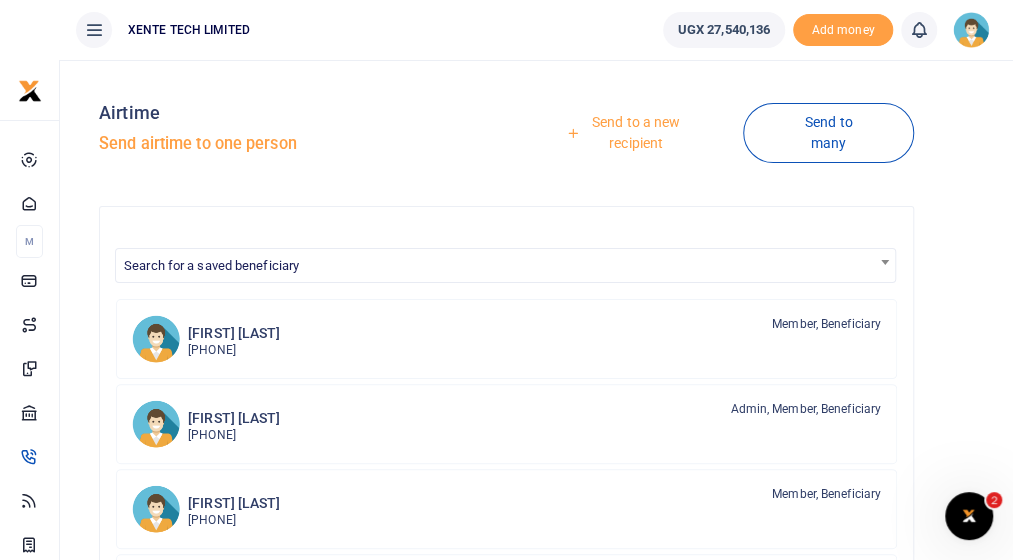 drag, startPoint x: 818, startPoint y: 25, endPoint x: 97, endPoint y: 19, distance: 721.02496 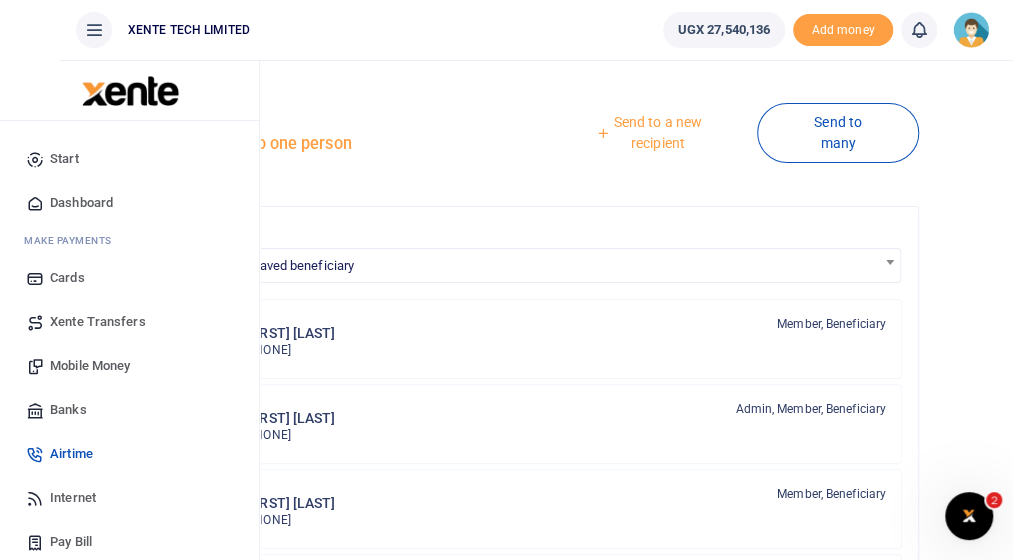 type 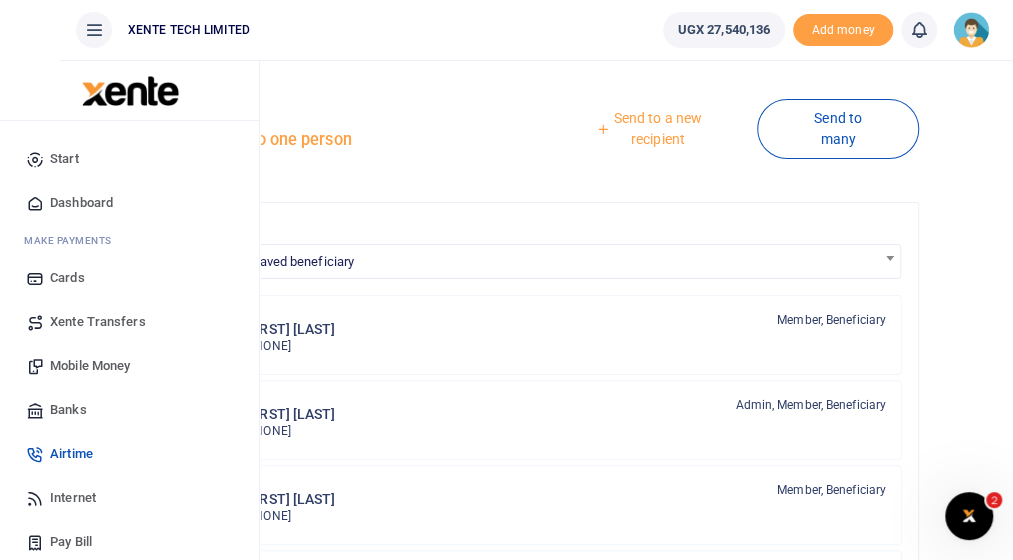 scroll, scrollTop: 0, scrollLeft: 0, axis: both 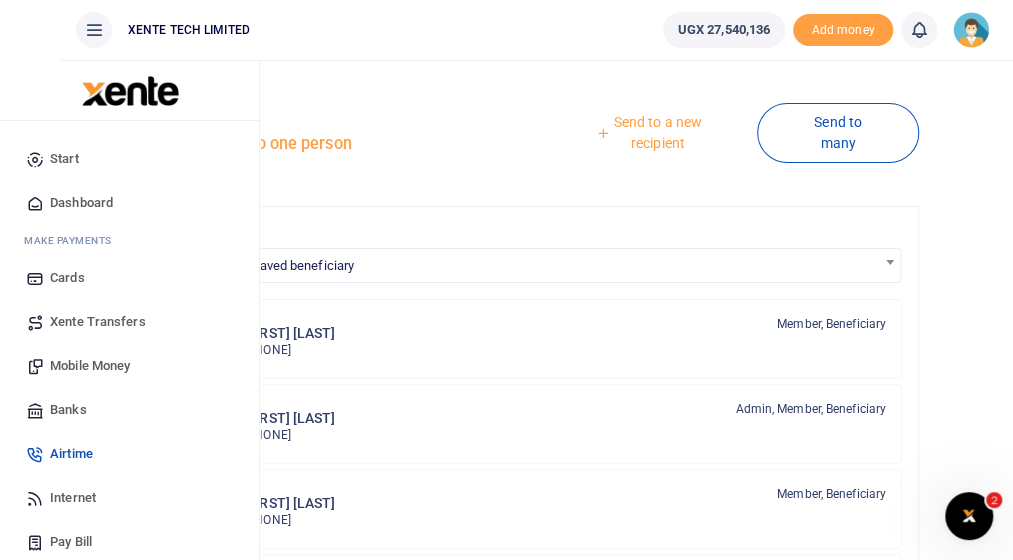 click on "Xente Transfers" at bounding box center (98, 322) 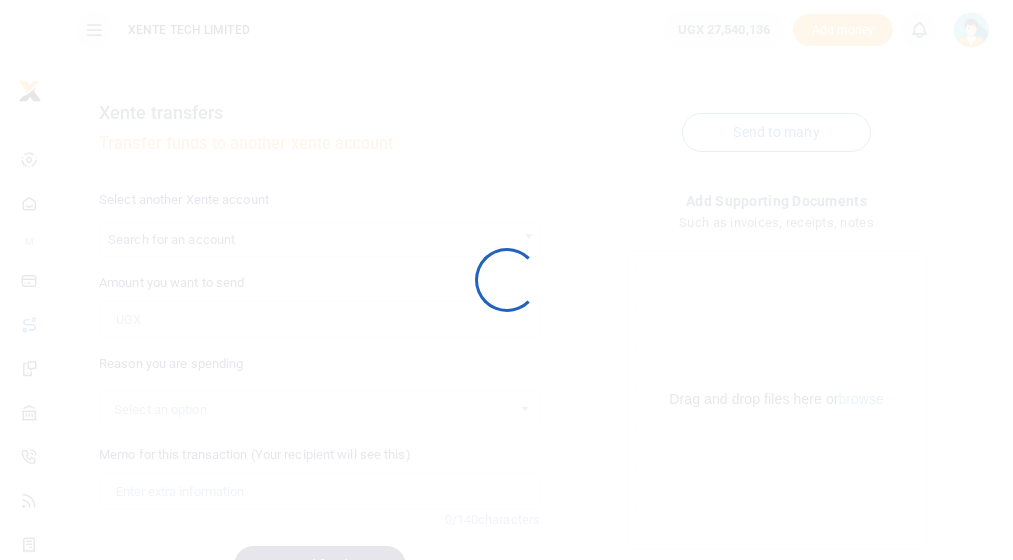scroll, scrollTop: 0, scrollLeft: 0, axis: both 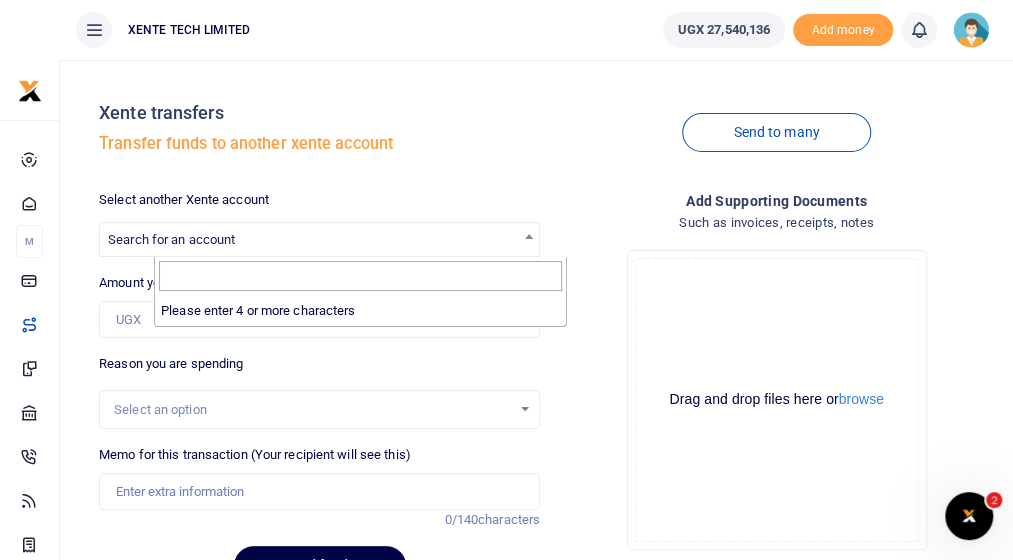 click on "Search for an account" at bounding box center (319, 238) 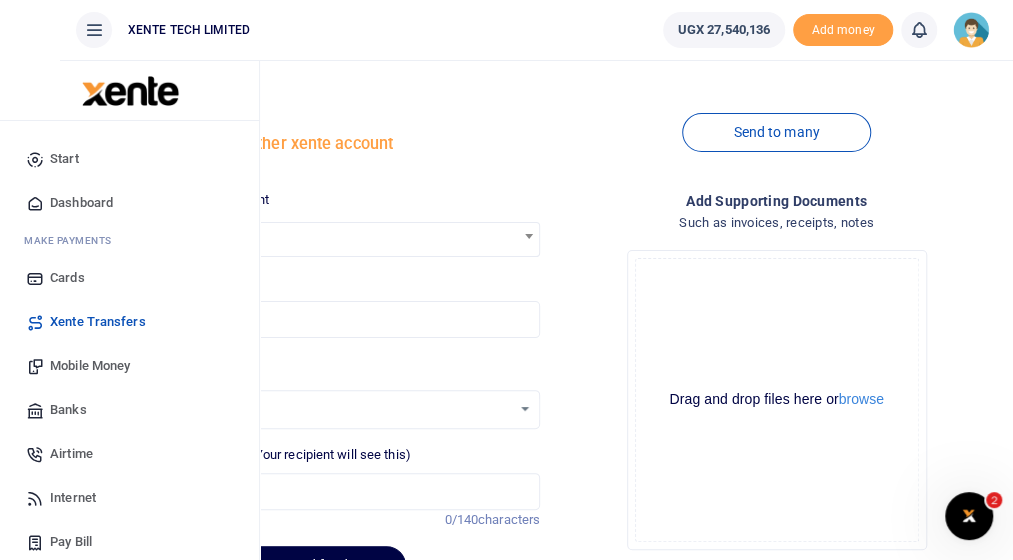 click on "Xente Transfers" at bounding box center [98, 322] 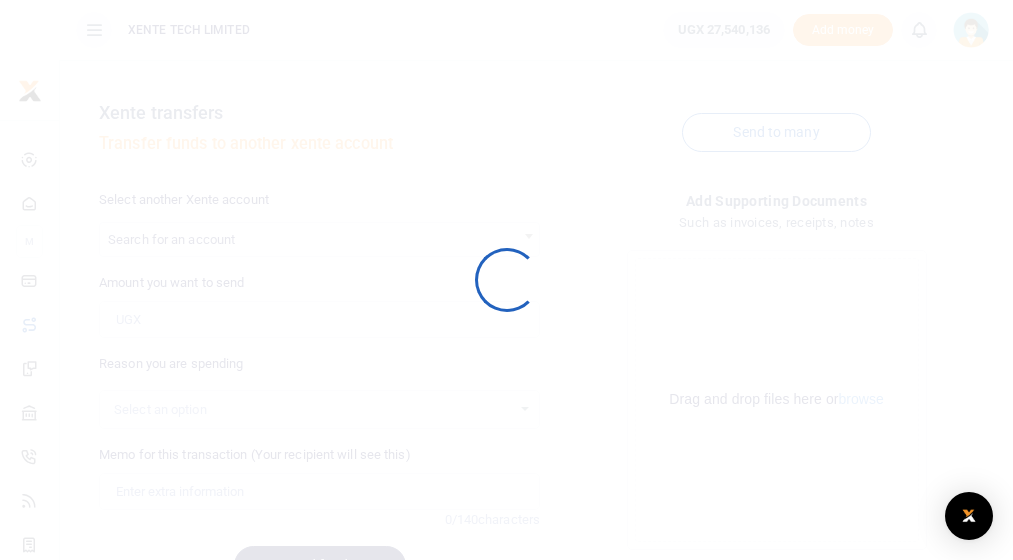 scroll, scrollTop: 0, scrollLeft: 0, axis: both 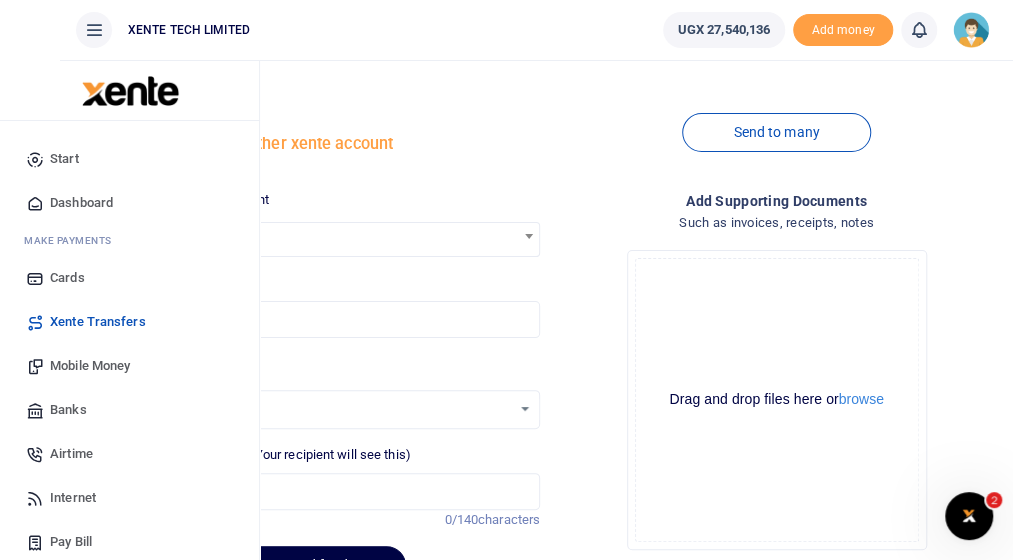 click on "Dashboard" at bounding box center [81, 203] 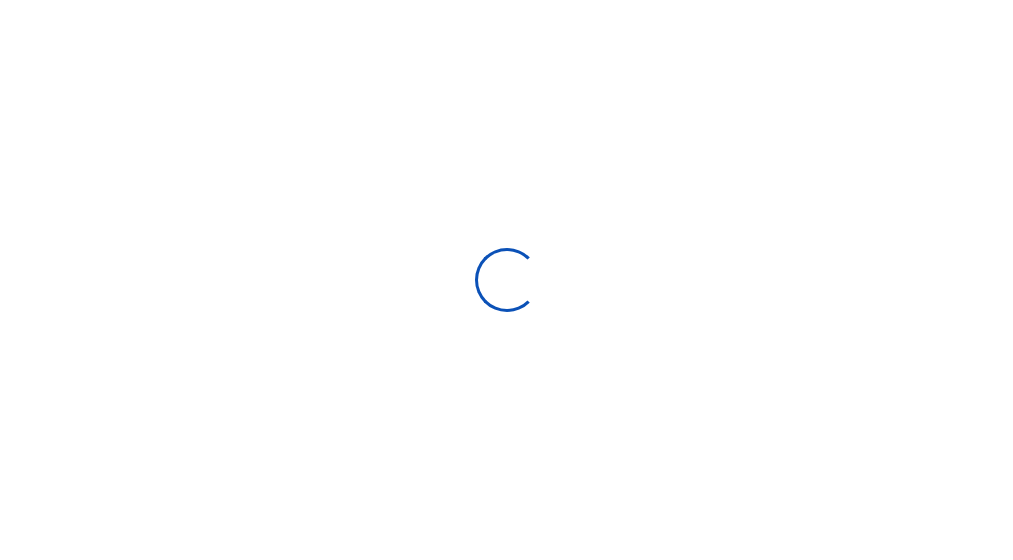 scroll, scrollTop: 0, scrollLeft: 0, axis: both 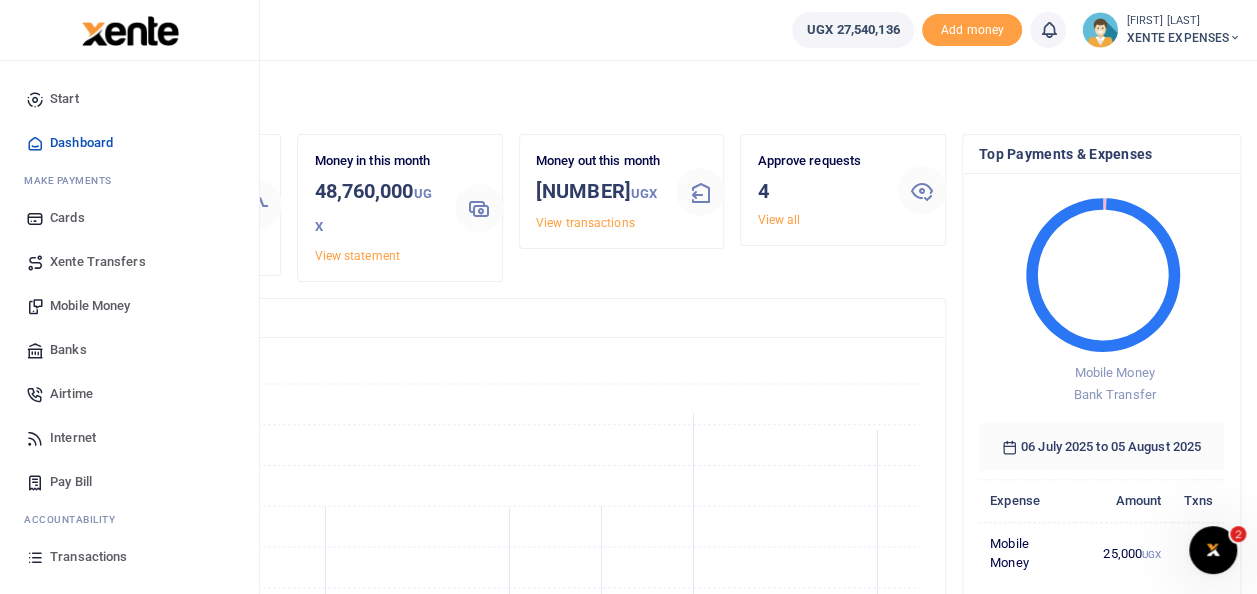 click on "Transactions" at bounding box center (88, 557) 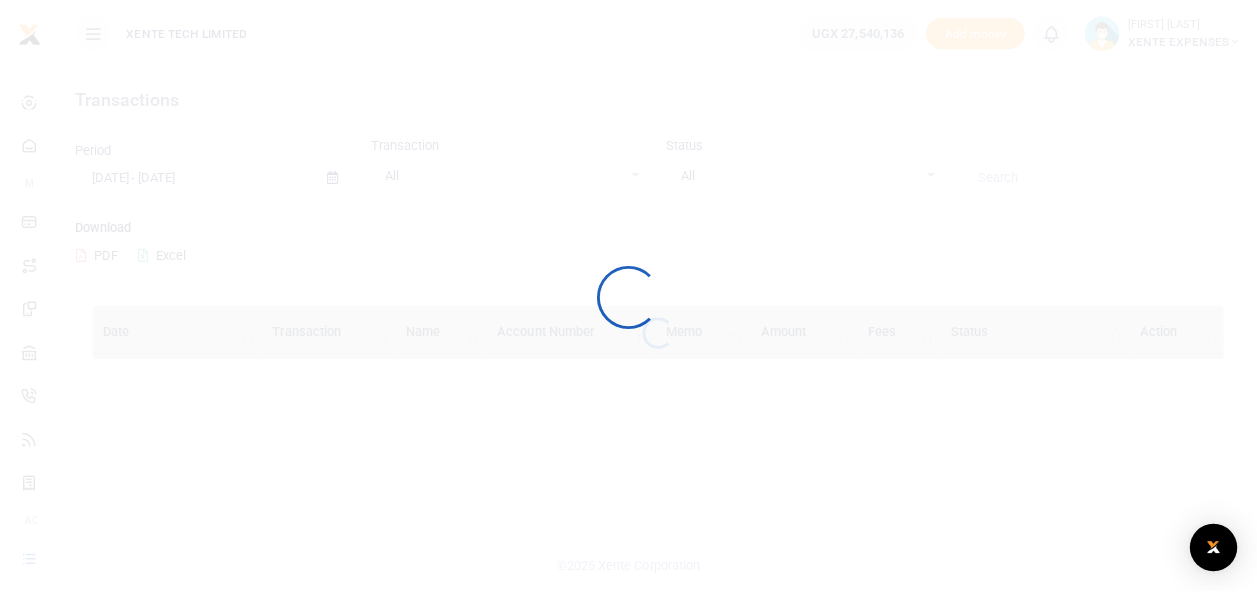scroll, scrollTop: 0, scrollLeft: 0, axis: both 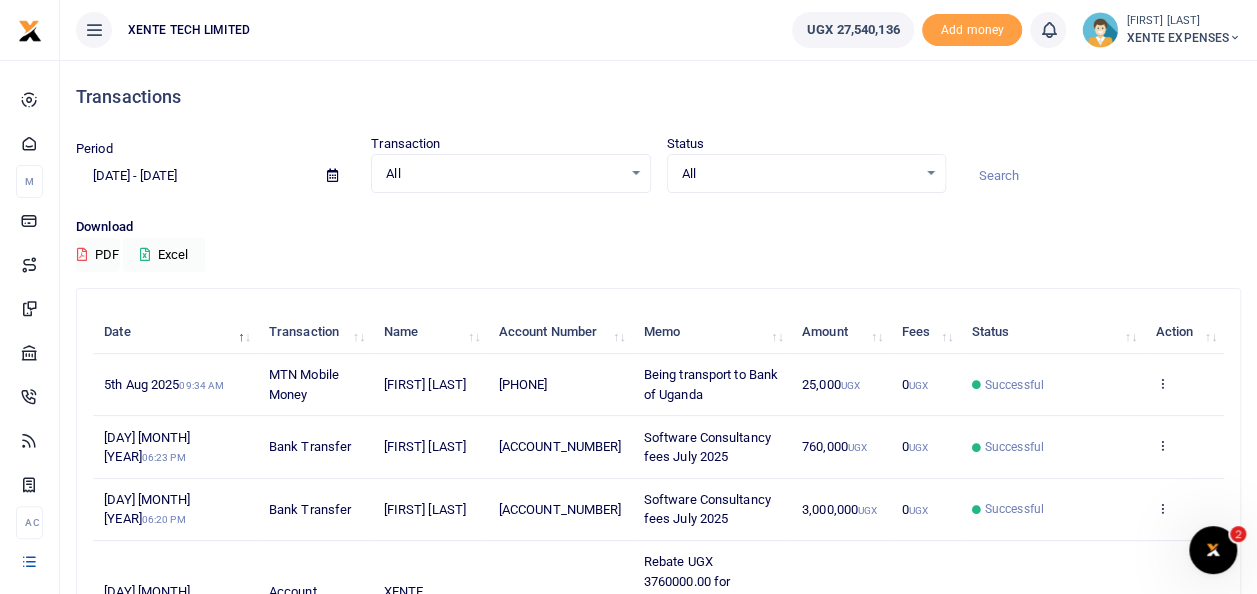 click at bounding box center [332, 175] 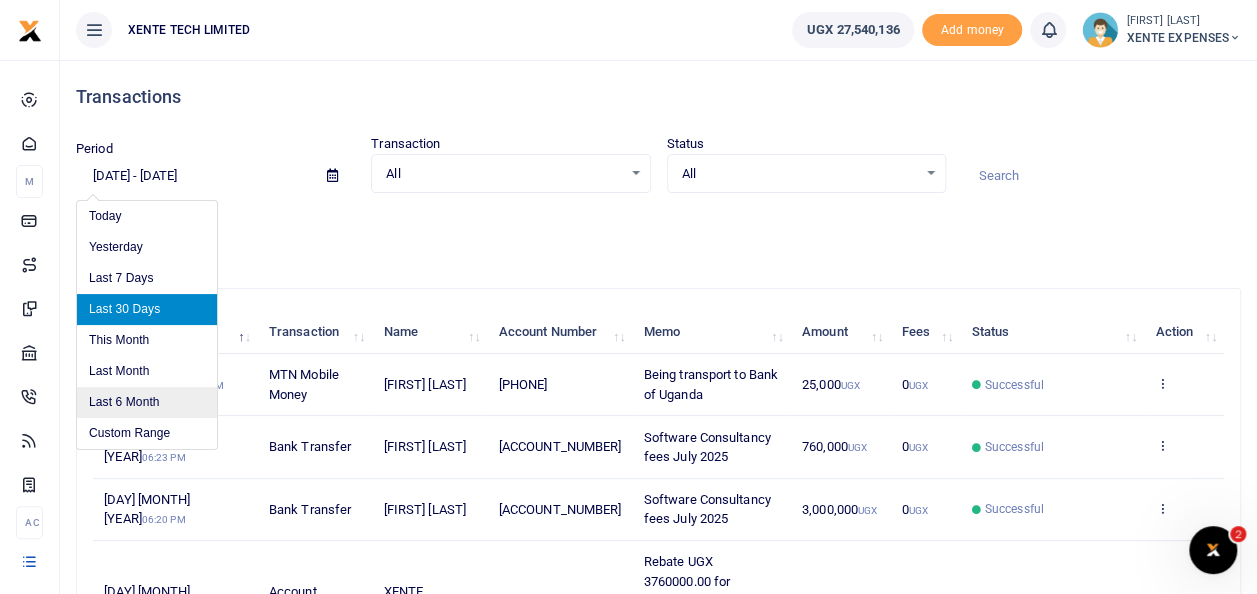 click on "Last 6 Month" at bounding box center (147, 402) 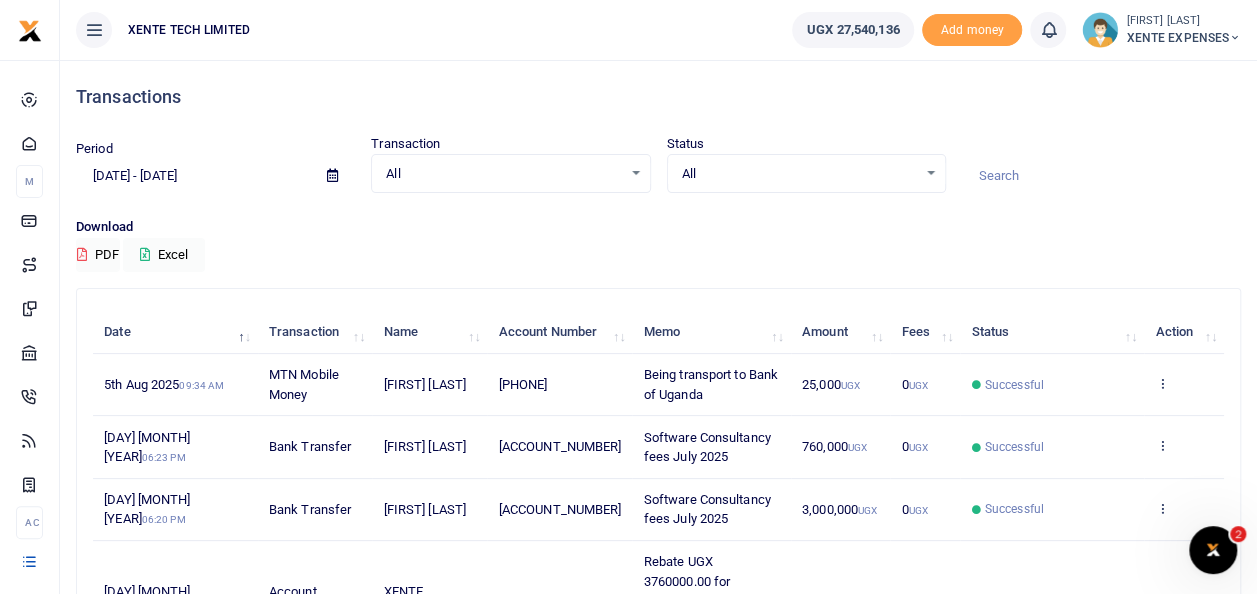 click at bounding box center (332, 175) 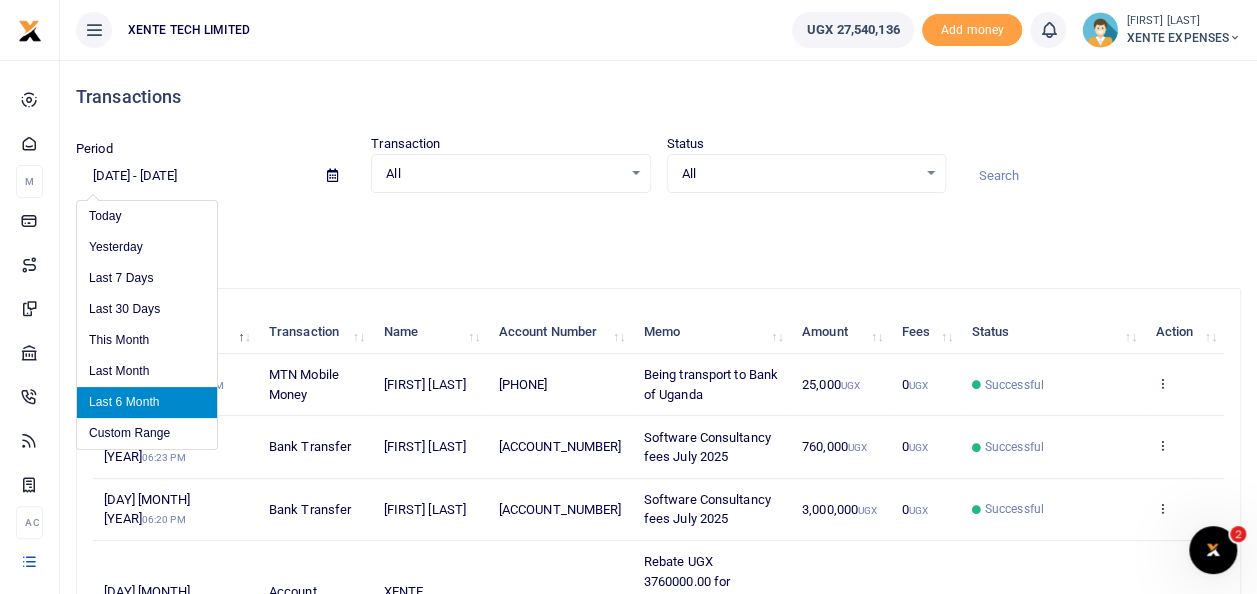click on "Last 6 Month" at bounding box center [147, 402] 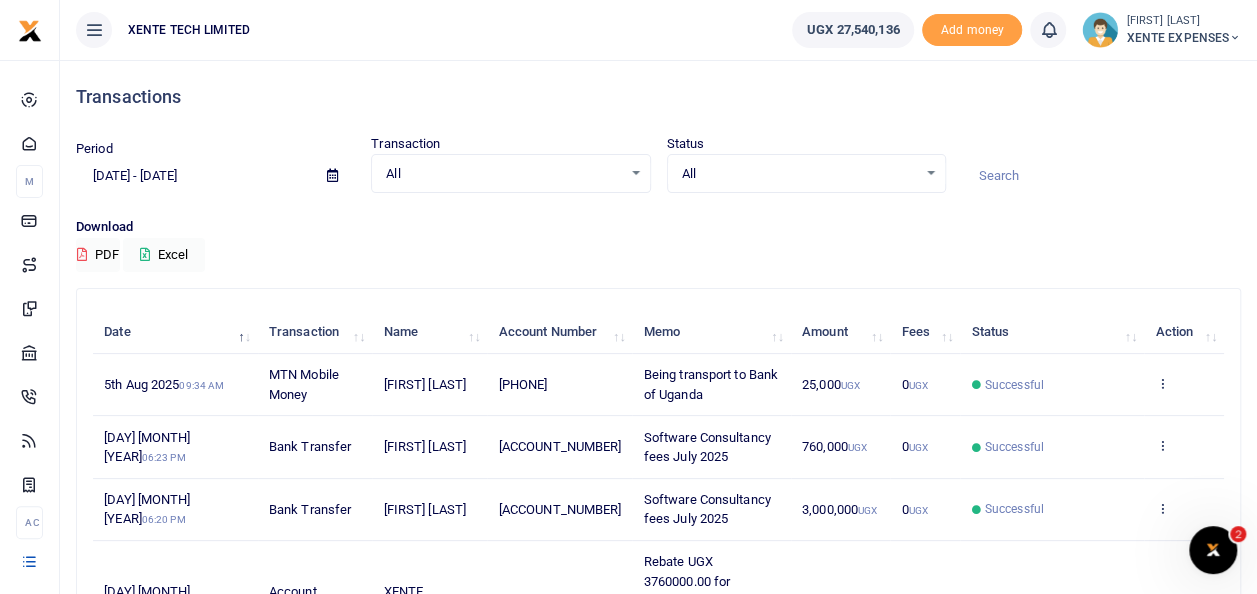 click at bounding box center [1101, 176] 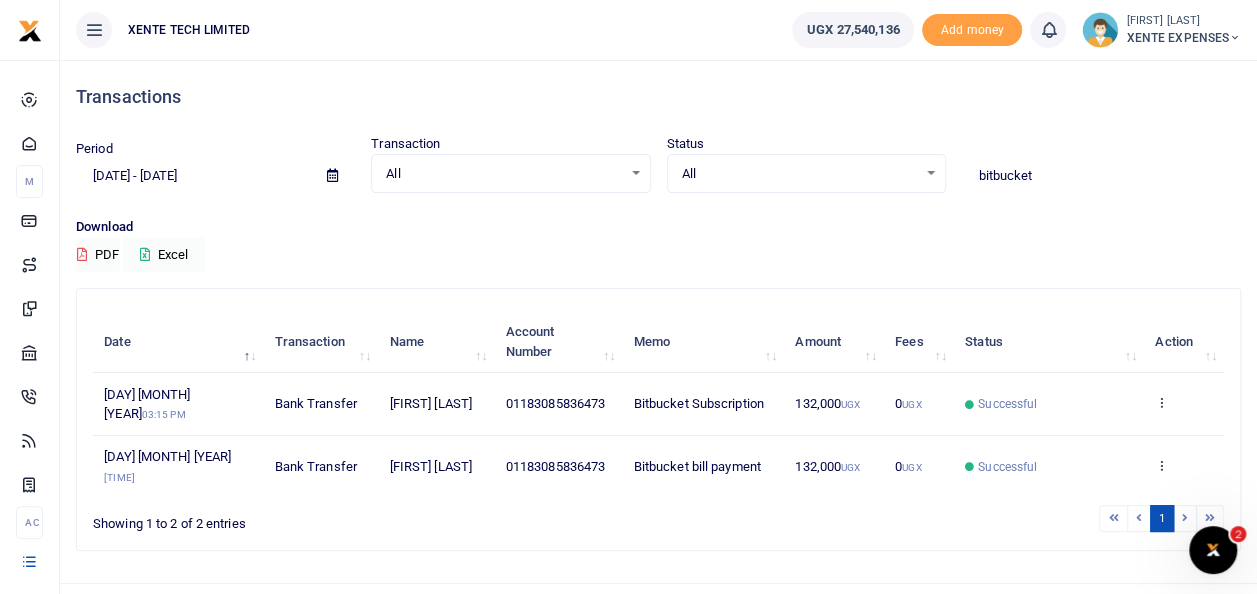 type on "bitbucket" 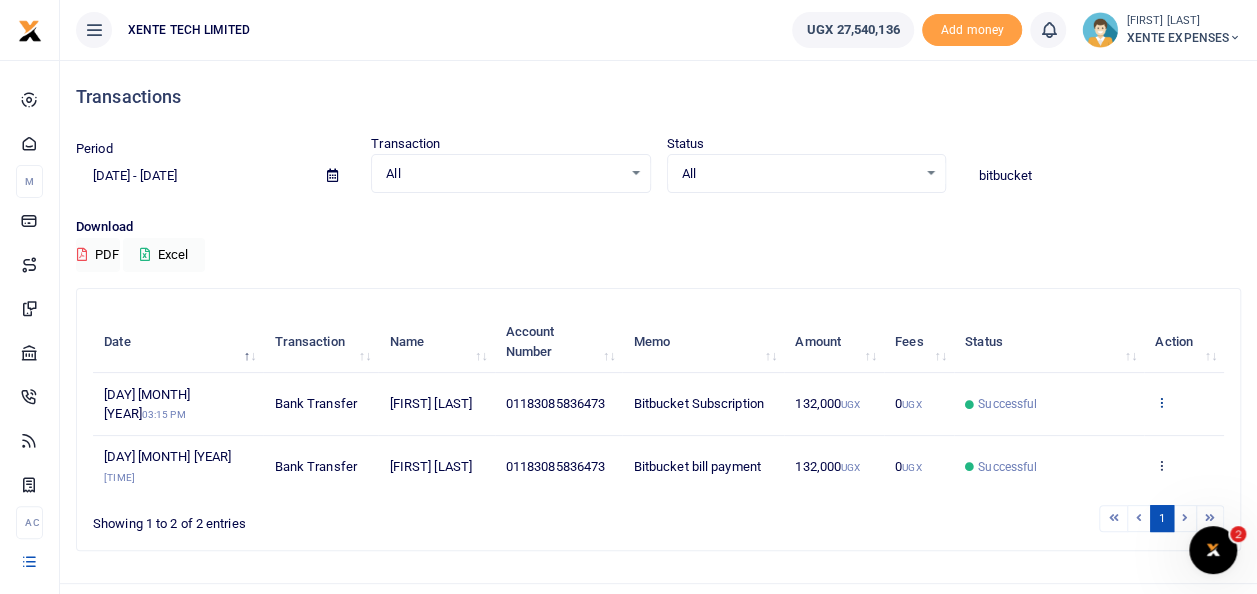 click at bounding box center (1161, 402) 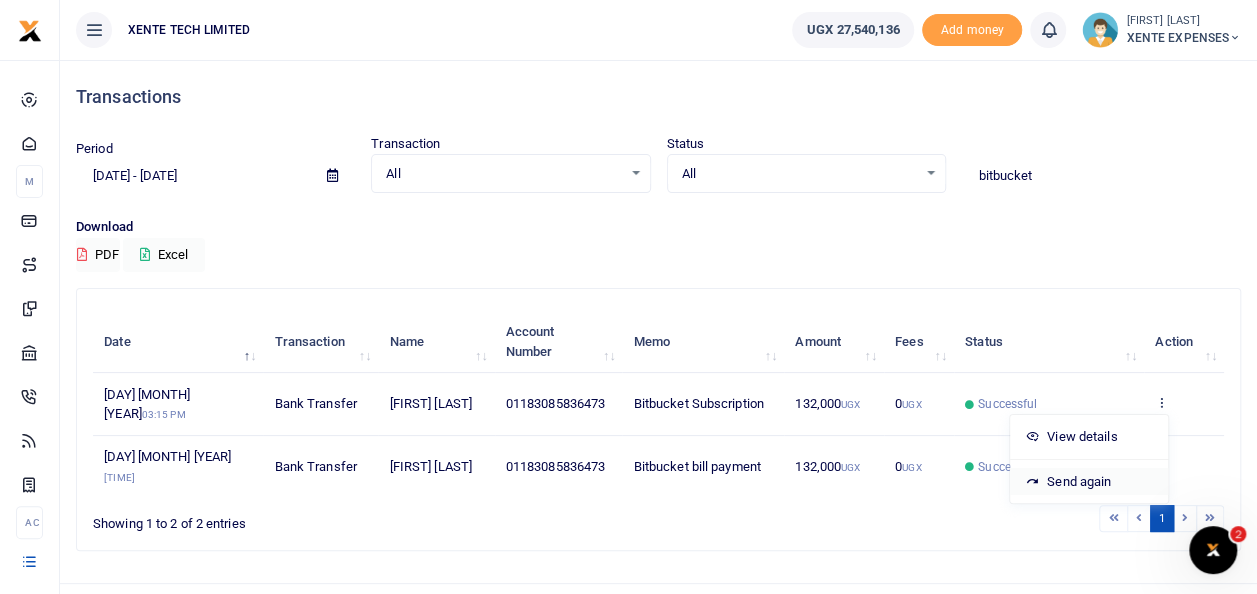 click on "Send again" at bounding box center (1089, 482) 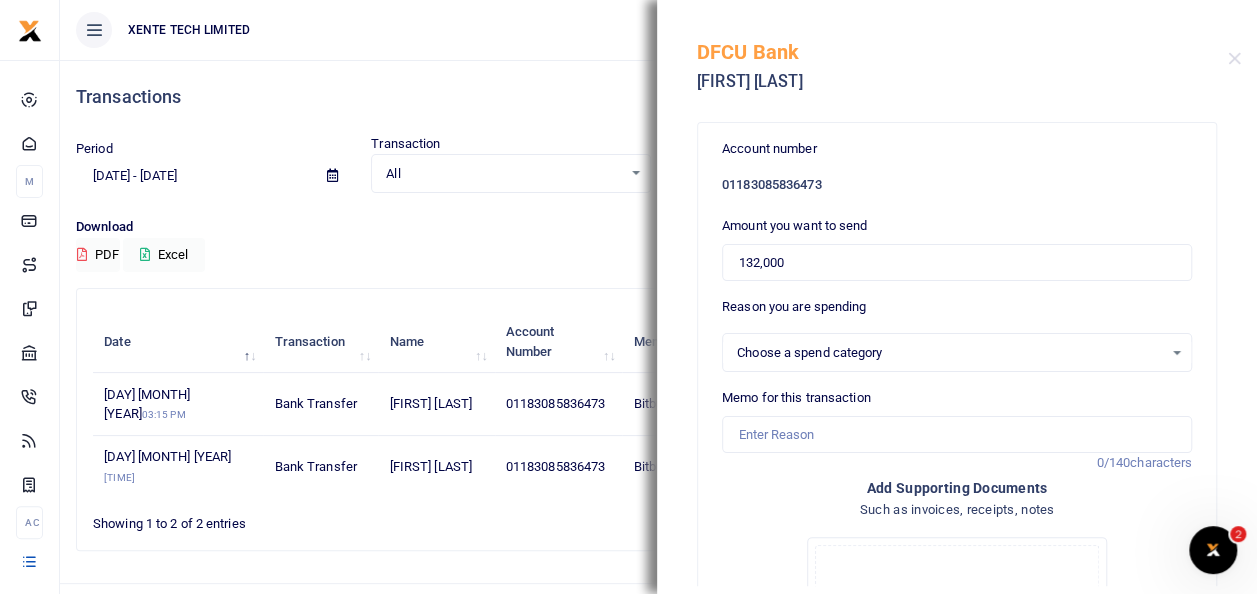 select on "5379" 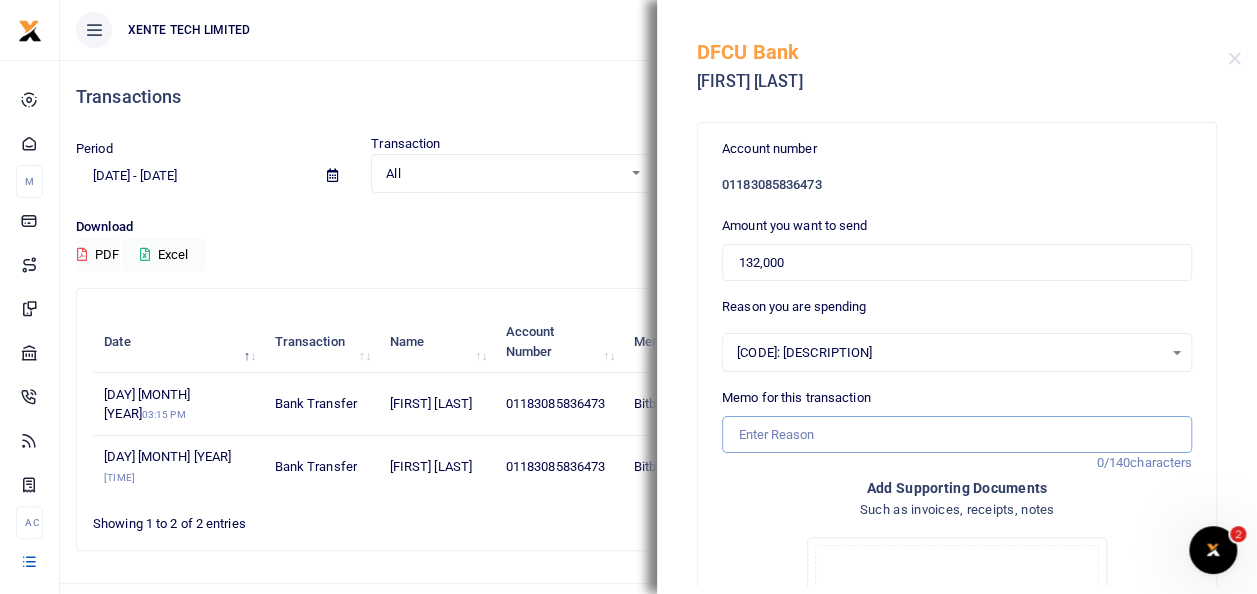 click on "Memo for this transaction" at bounding box center [957, 435] 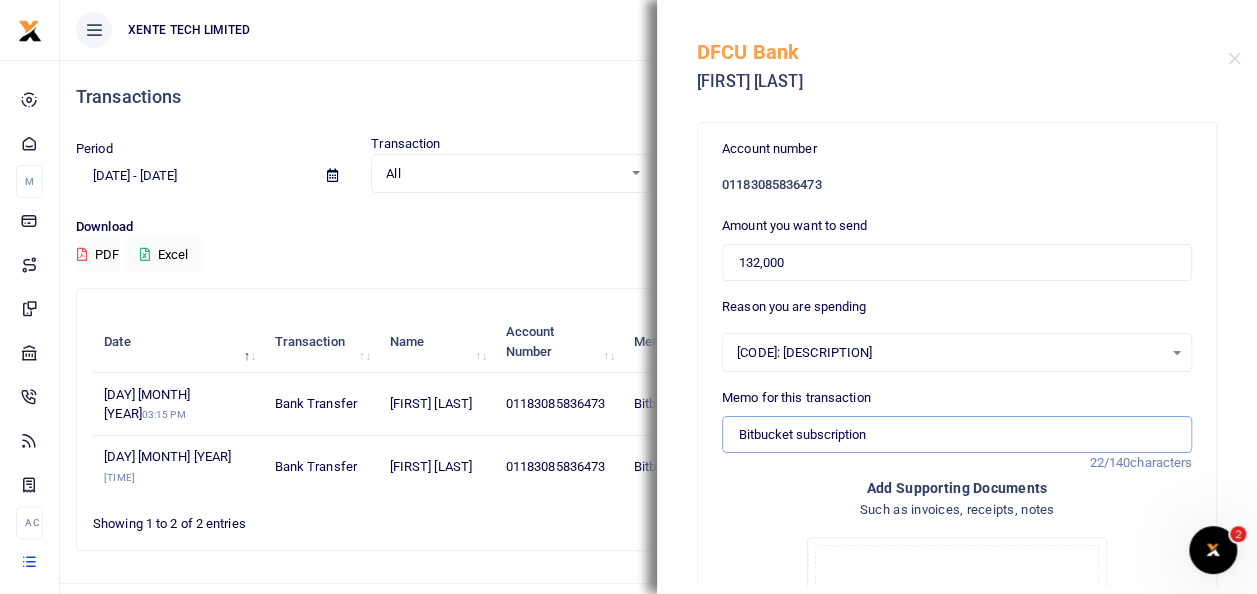 type on "Bitbucket subscription" 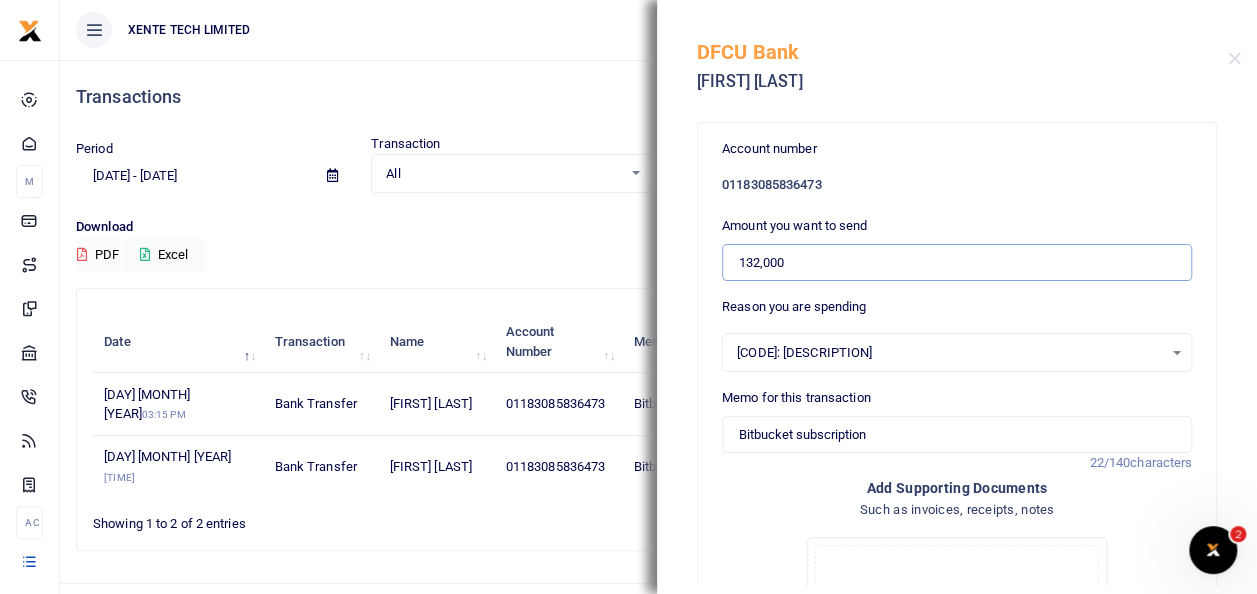 click on "132,000" at bounding box center (957, 263) 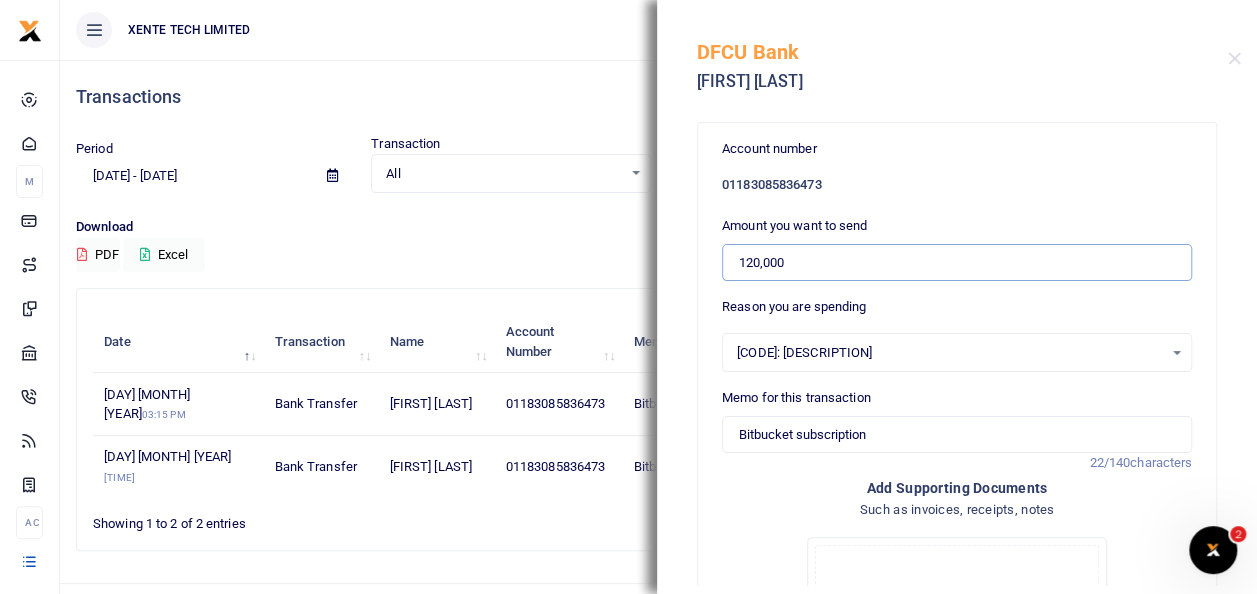 type on "120,000" 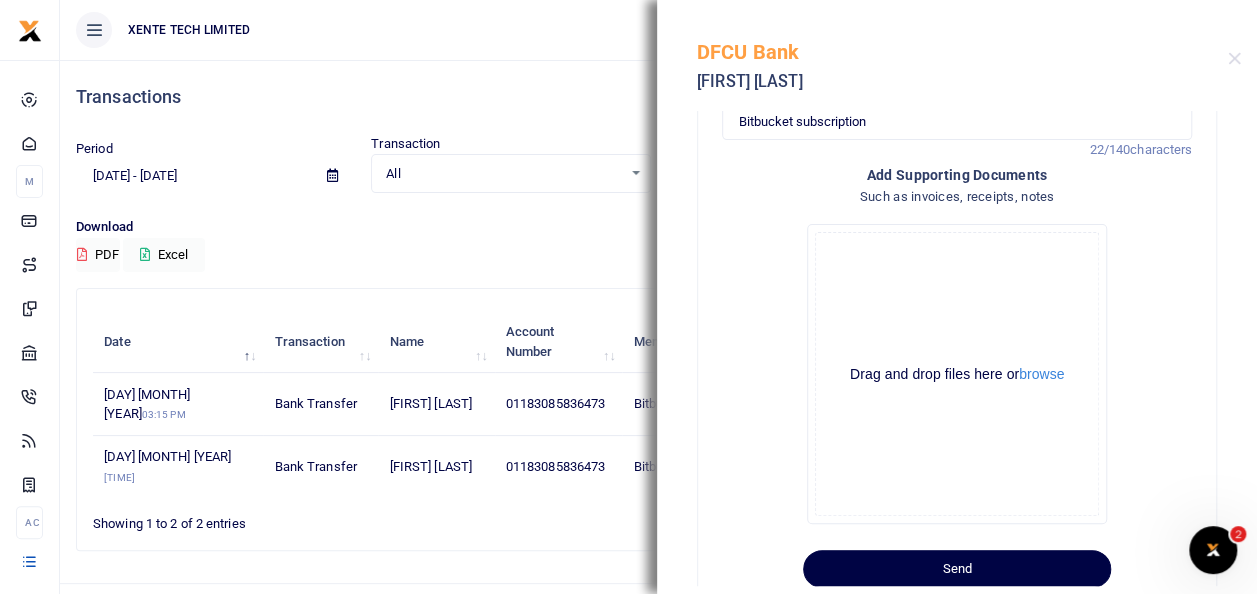 scroll, scrollTop: 361, scrollLeft: 0, axis: vertical 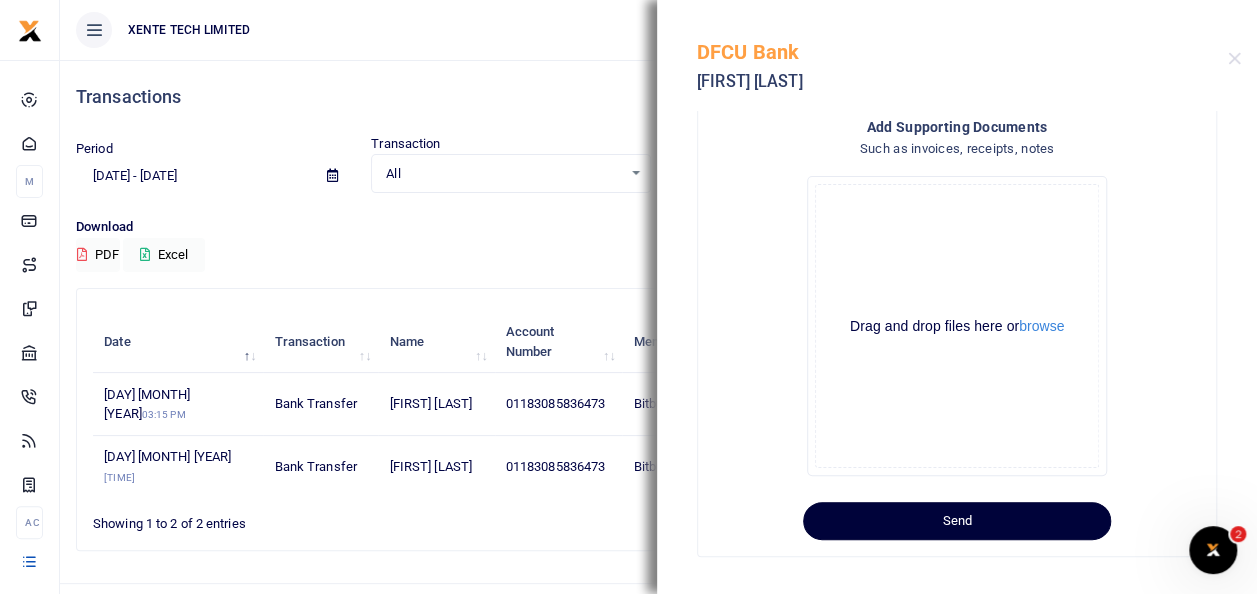 click on "Send" at bounding box center (957, 521) 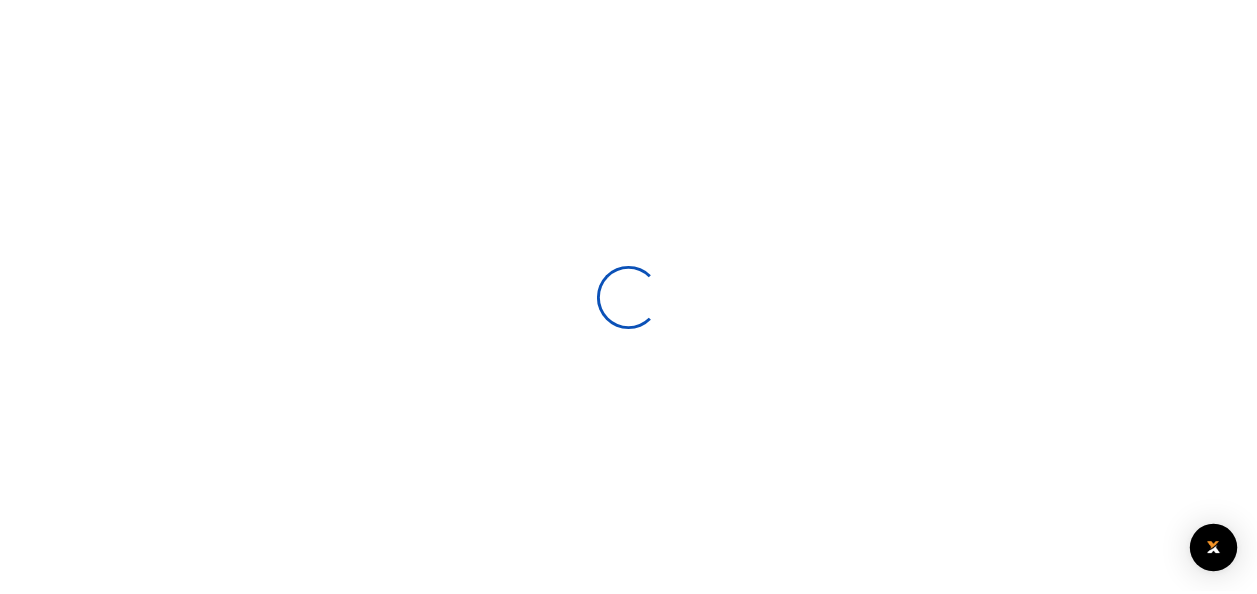 scroll, scrollTop: 0, scrollLeft: 0, axis: both 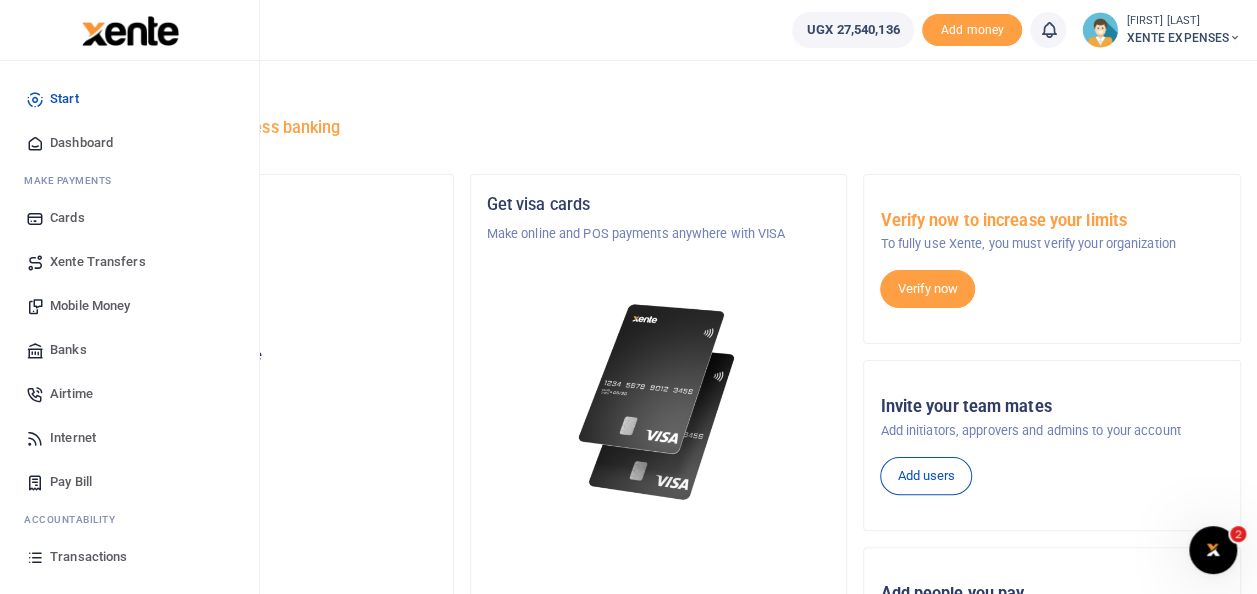 click on "Transactions" at bounding box center [88, 557] 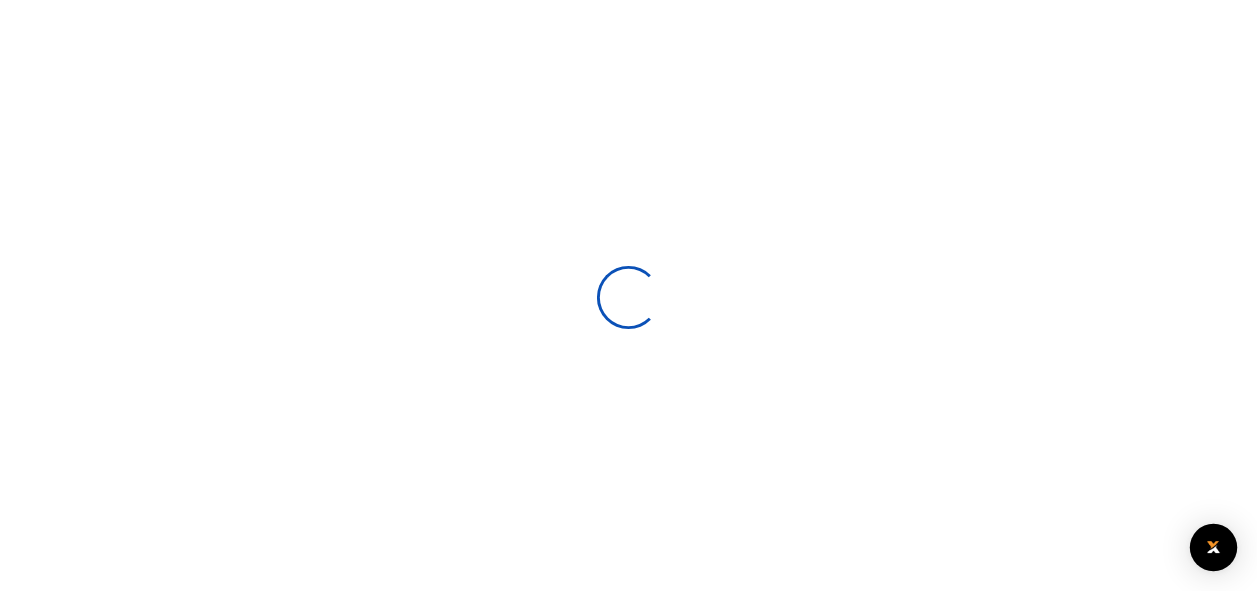 scroll, scrollTop: 0, scrollLeft: 0, axis: both 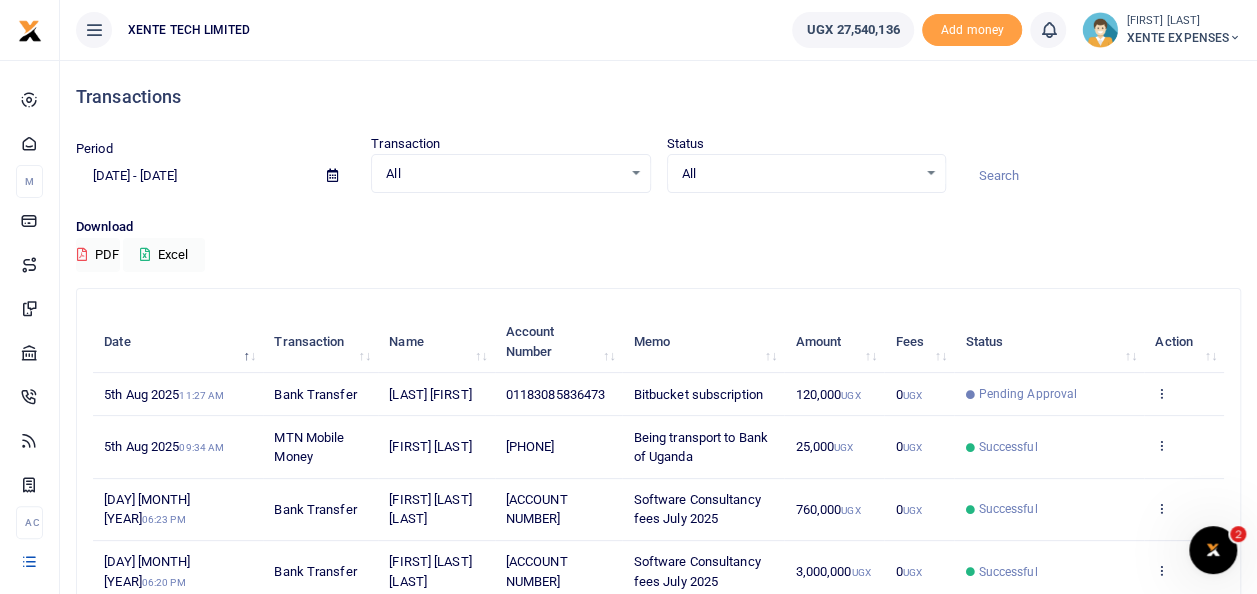 click at bounding box center (1101, 176) 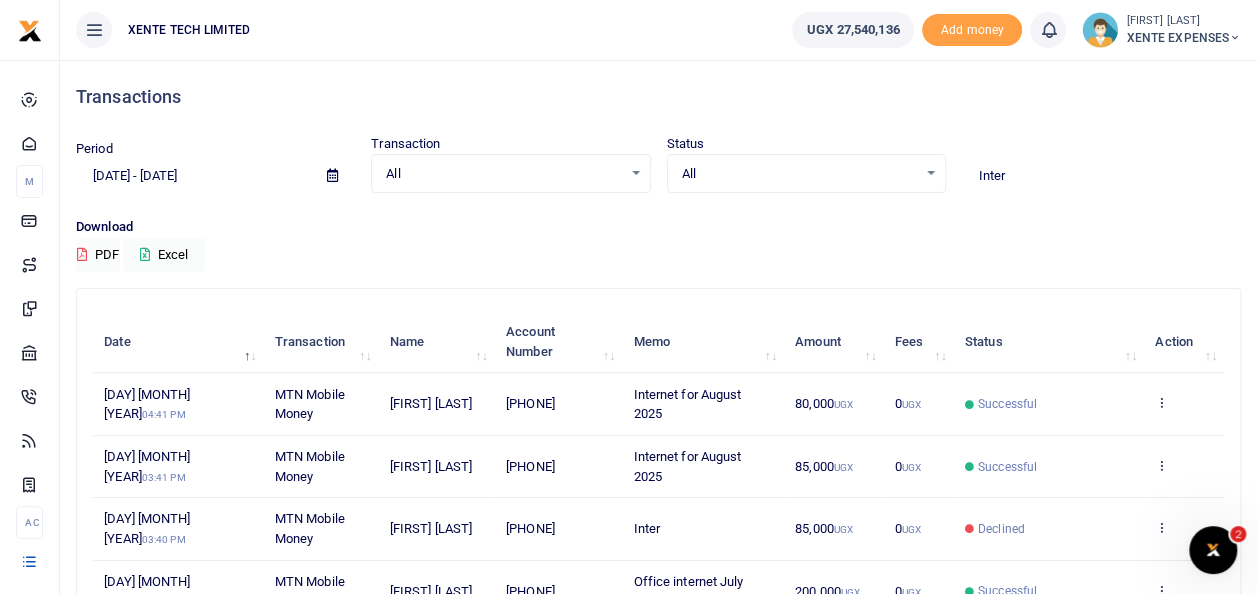 type on "Inter" 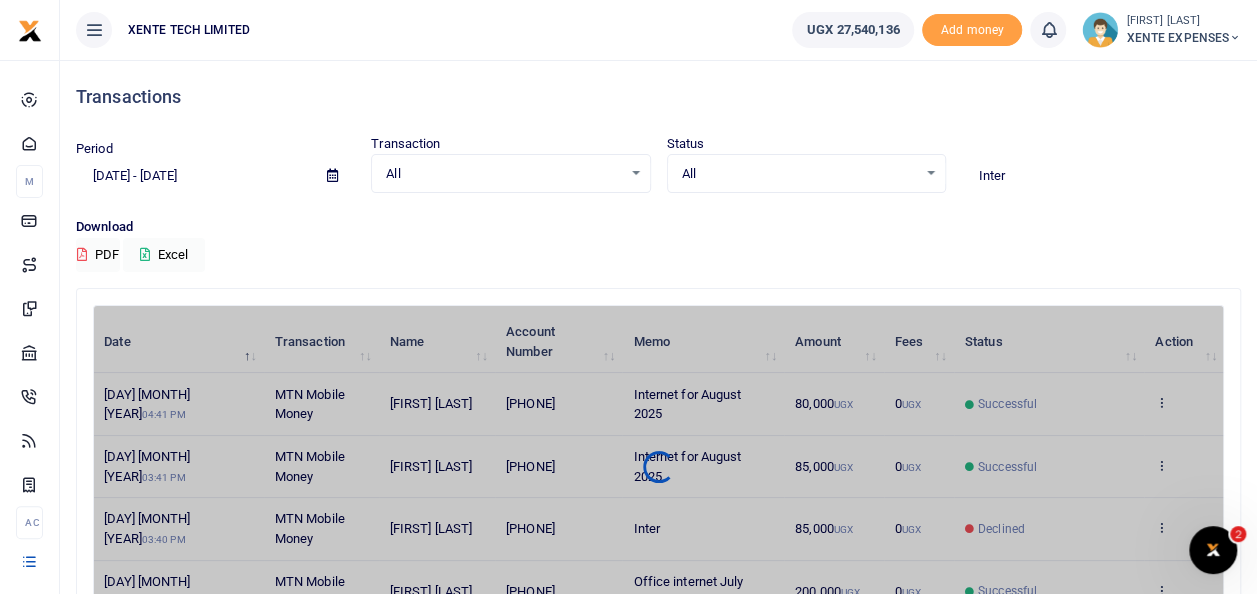 click at bounding box center [332, 175] 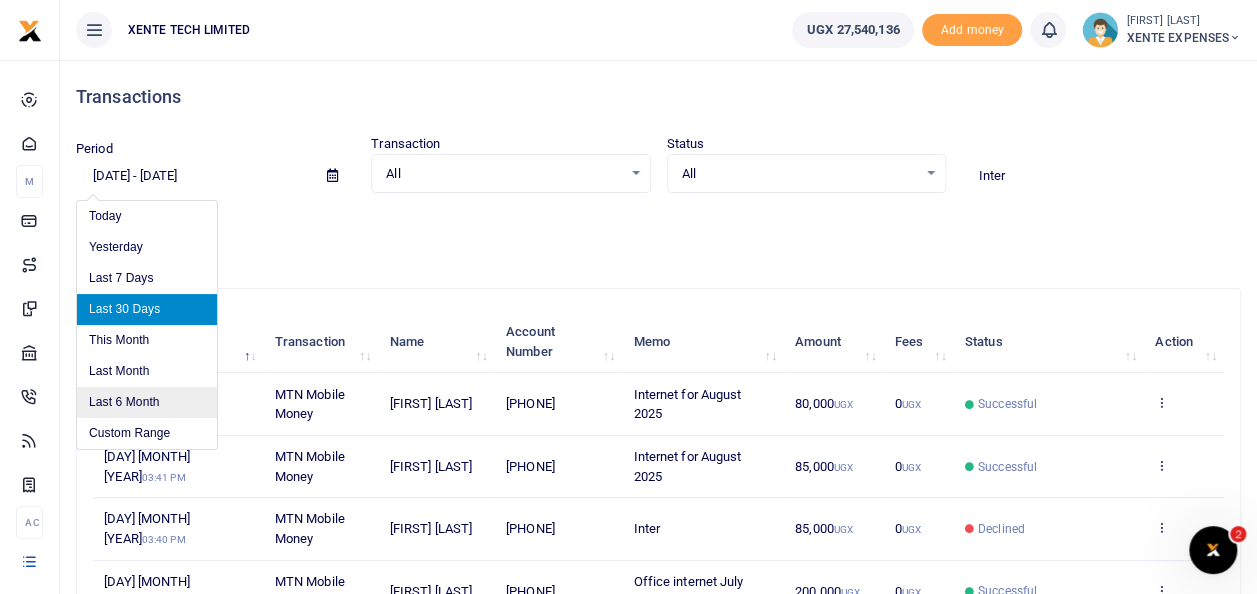 click on "Last 6 Month" at bounding box center (147, 402) 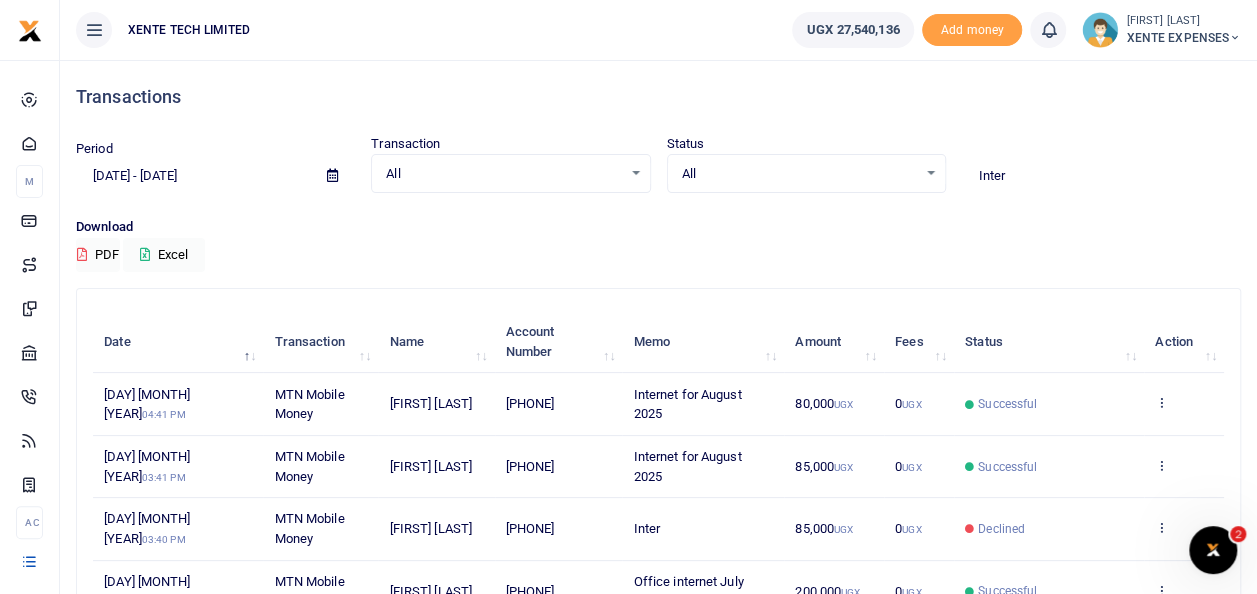 click on "Inter" at bounding box center (1101, 176) 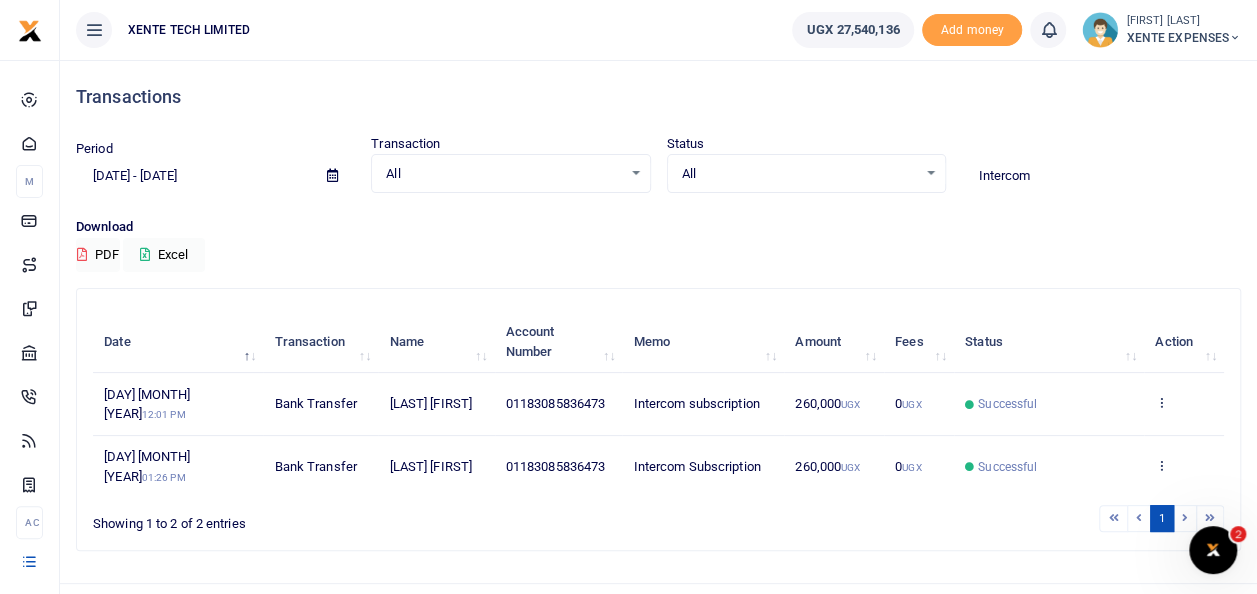 type on "Intercom" 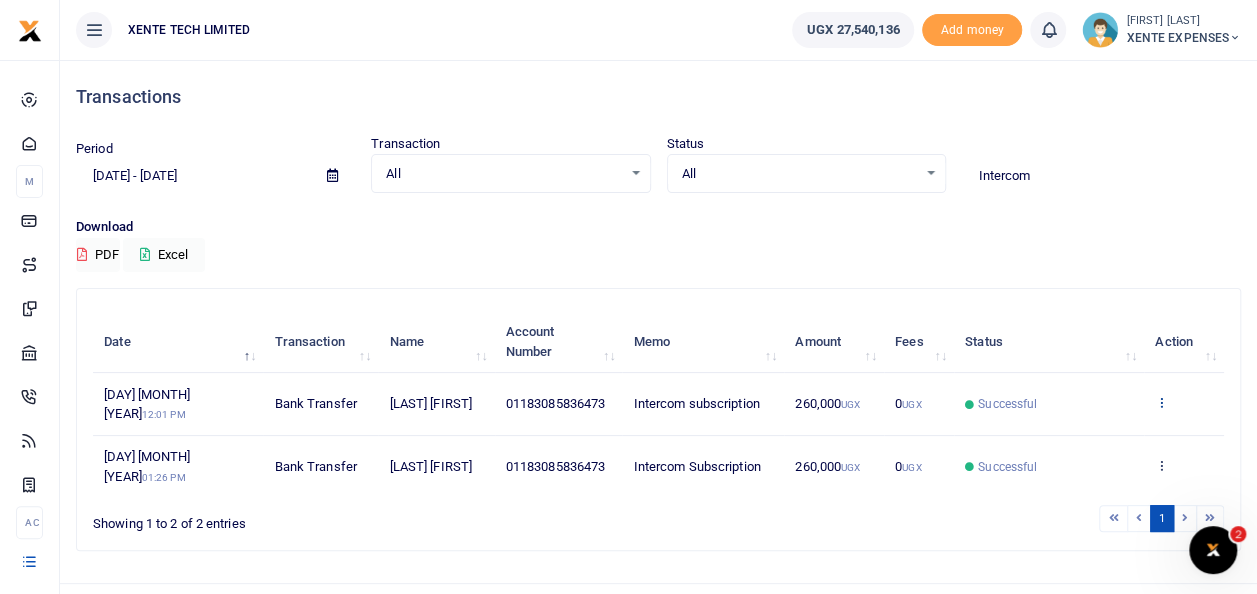 click at bounding box center (1161, 402) 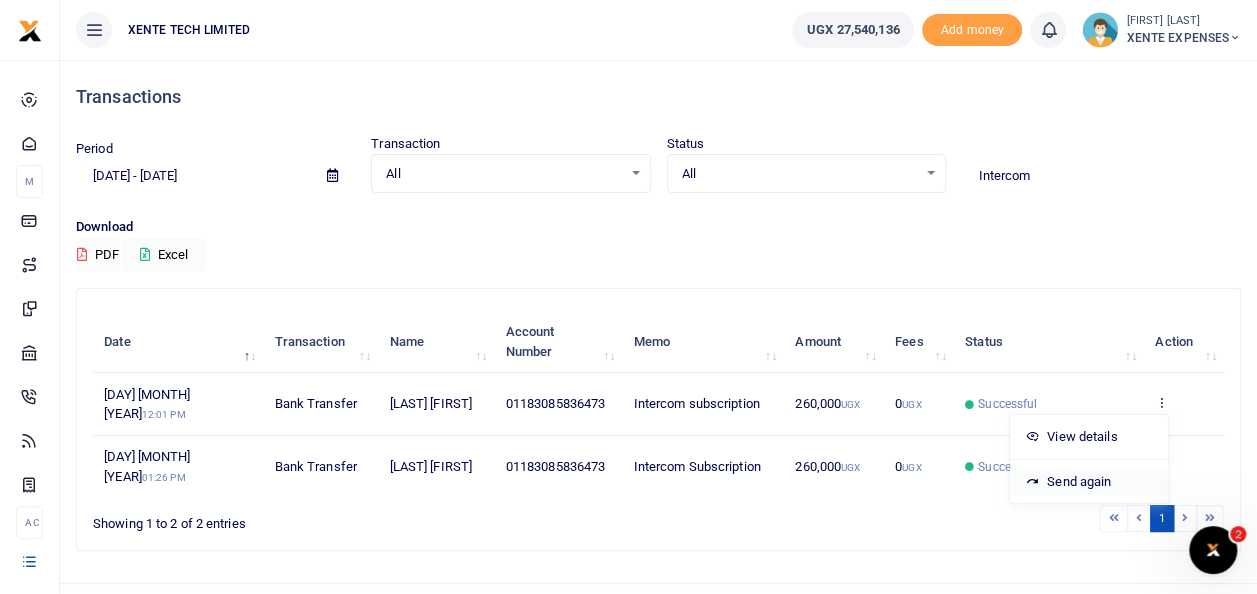 click on "Send again" at bounding box center (1089, 482) 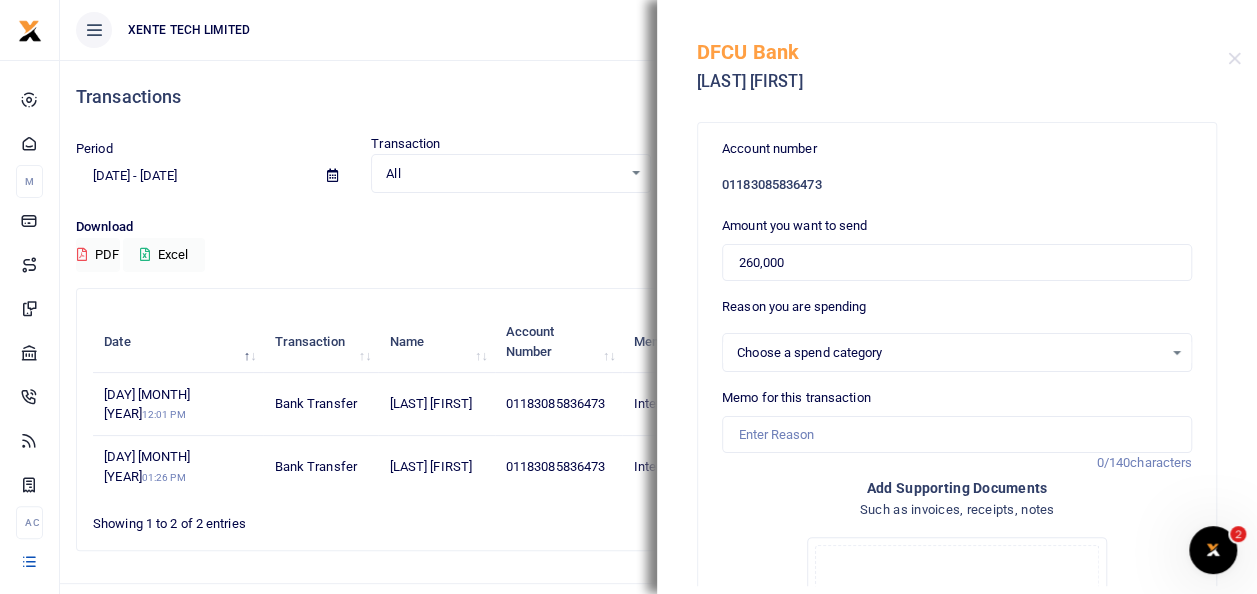 select on "5379" 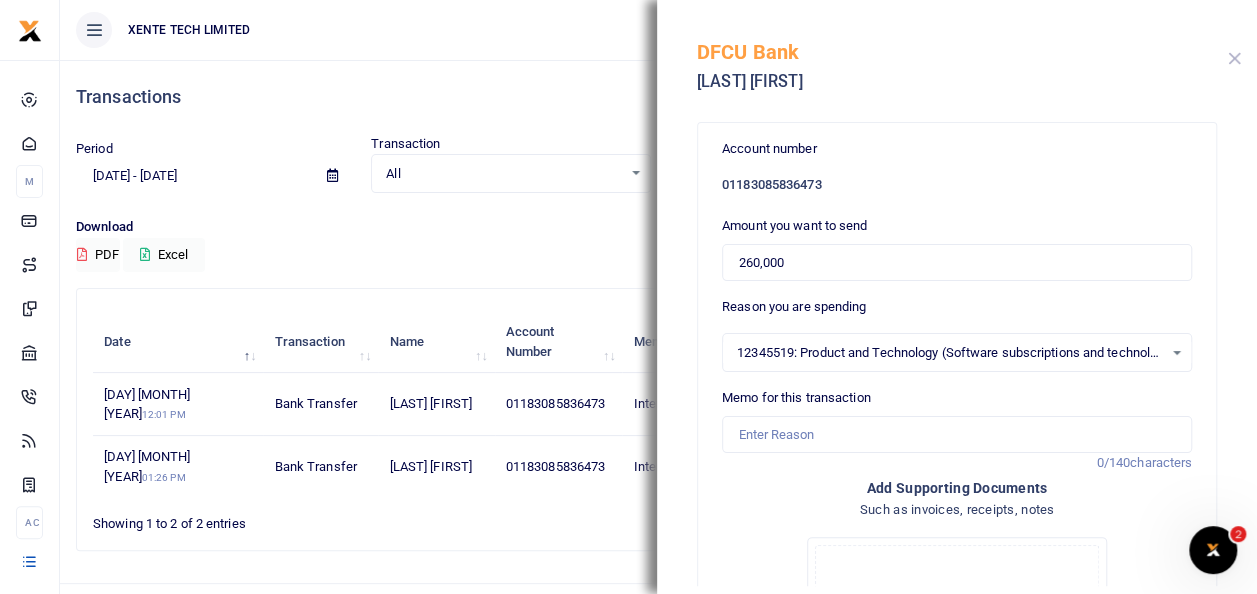 click at bounding box center (1234, 58) 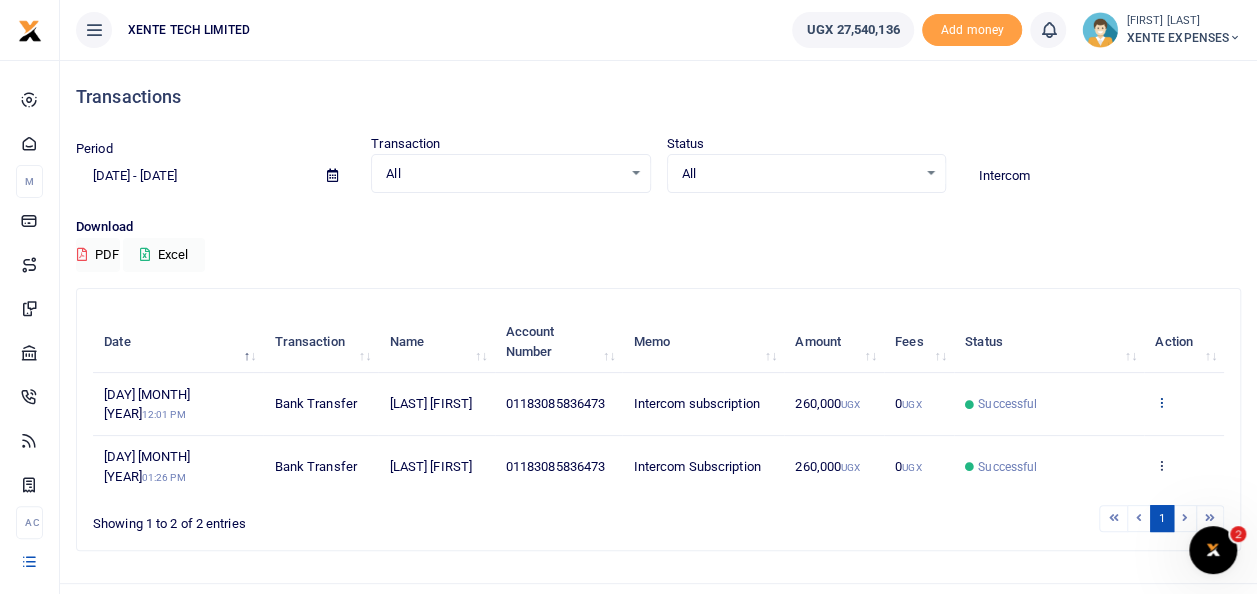 click at bounding box center (1161, 402) 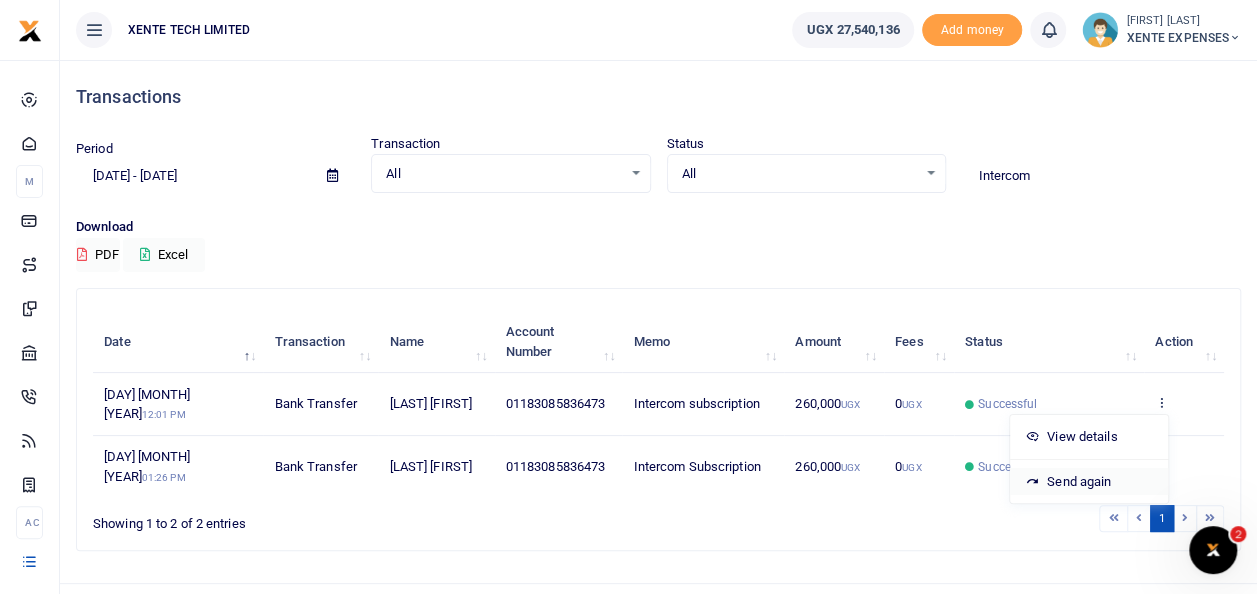 click on "Send again" at bounding box center (1089, 482) 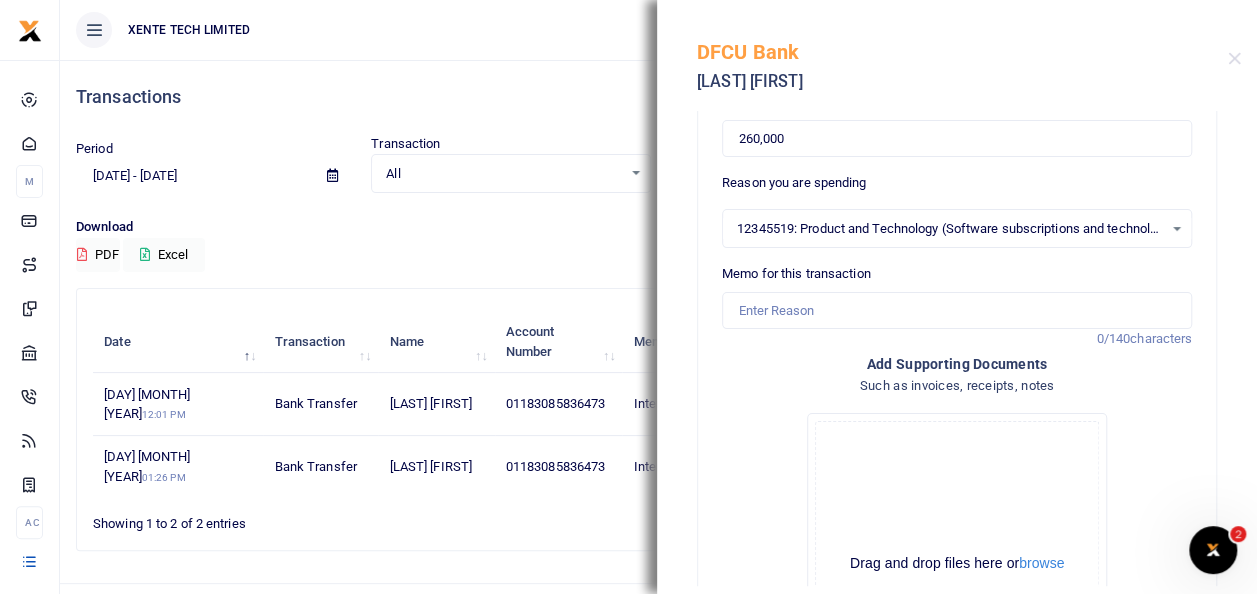scroll, scrollTop: 197, scrollLeft: 0, axis: vertical 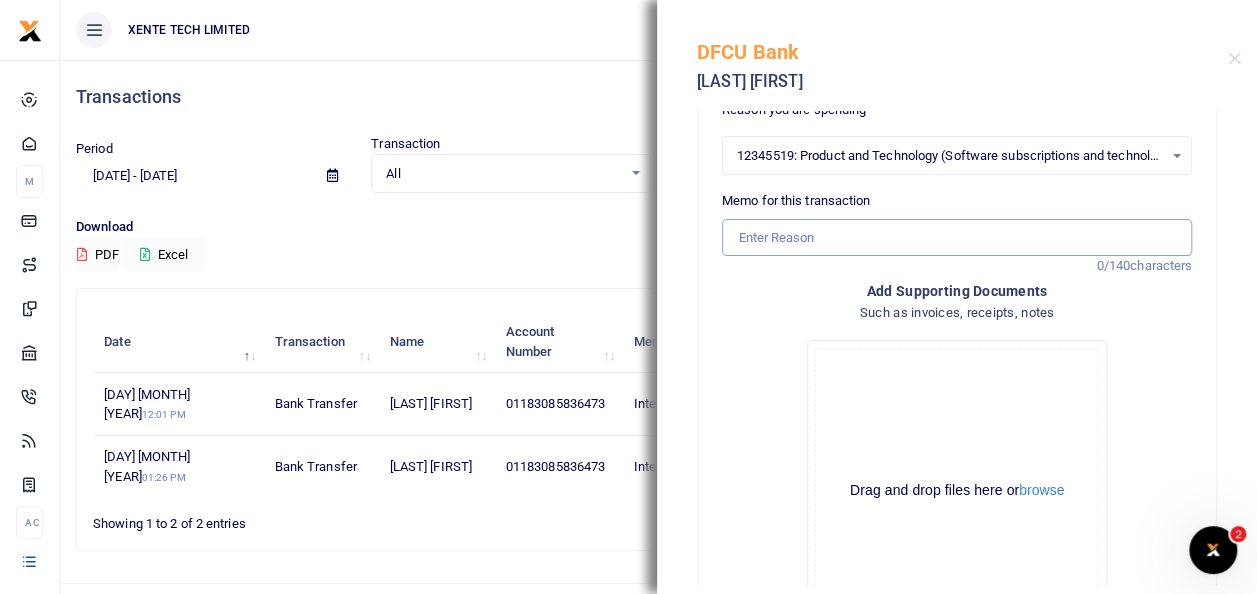 click on "Memo for this transaction" at bounding box center (957, 238) 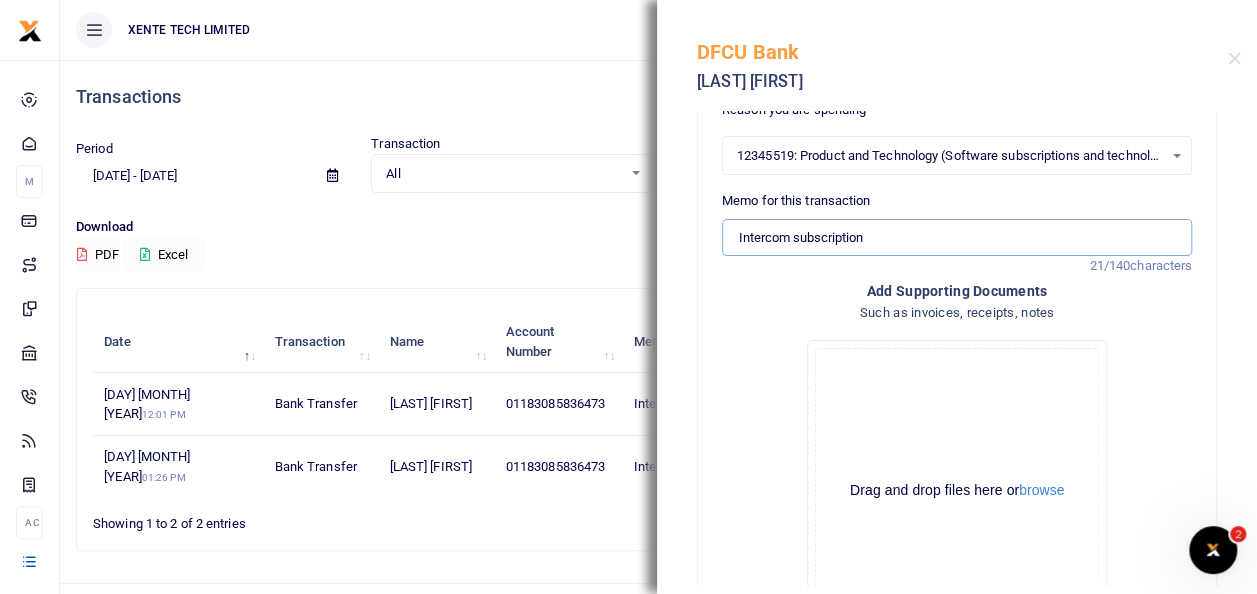 type on "Intercom subscription" 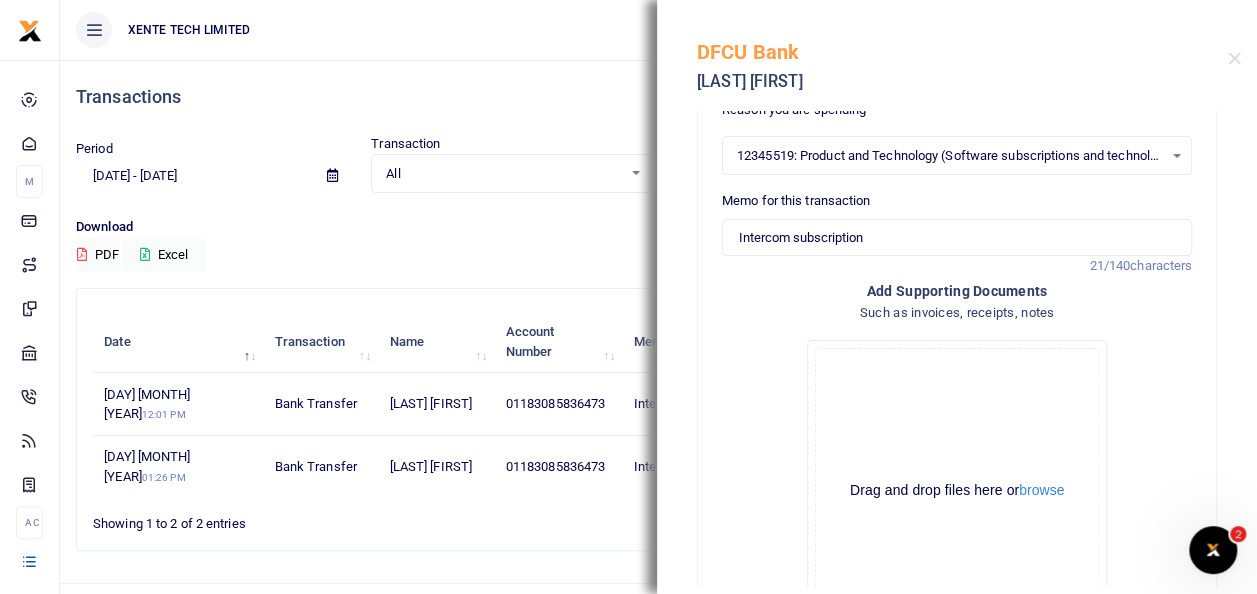 scroll, scrollTop: 180, scrollLeft: 0, axis: vertical 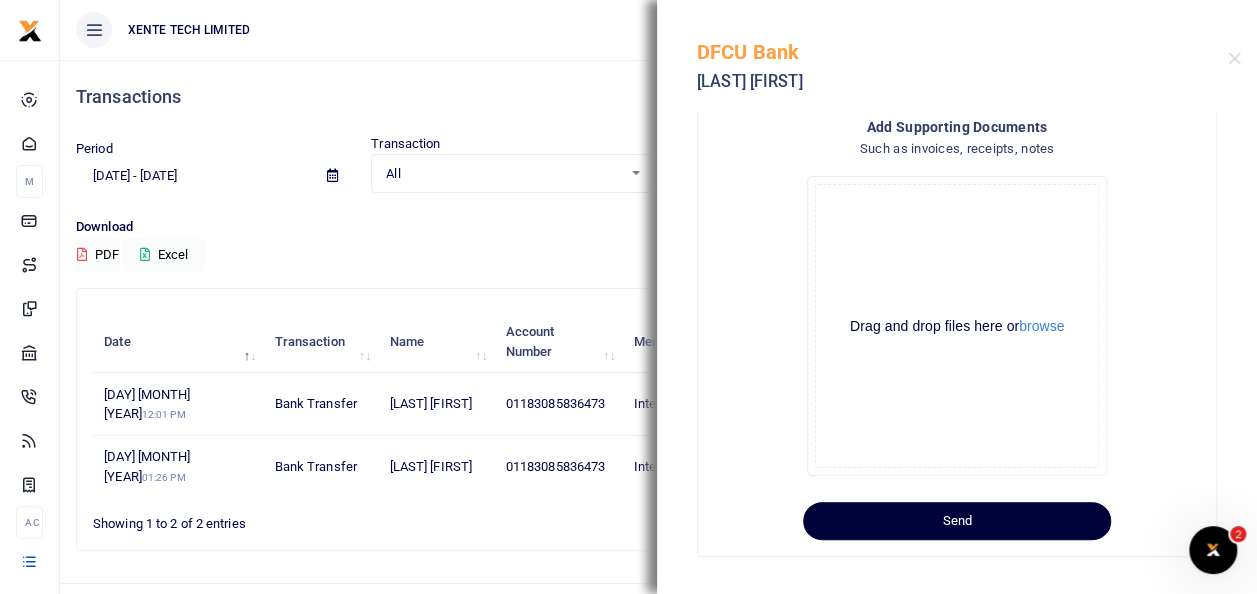 click on "Send" at bounding box center [957, 521] 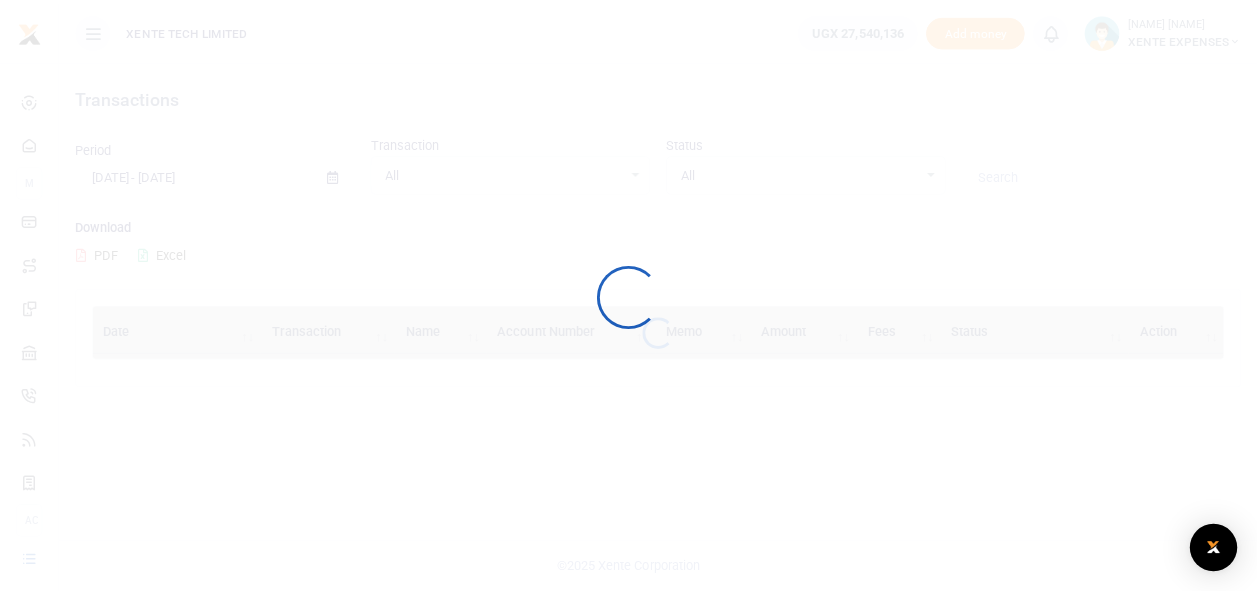 scroll, scrollTop: 0, scrollLeft: 0, axis: both 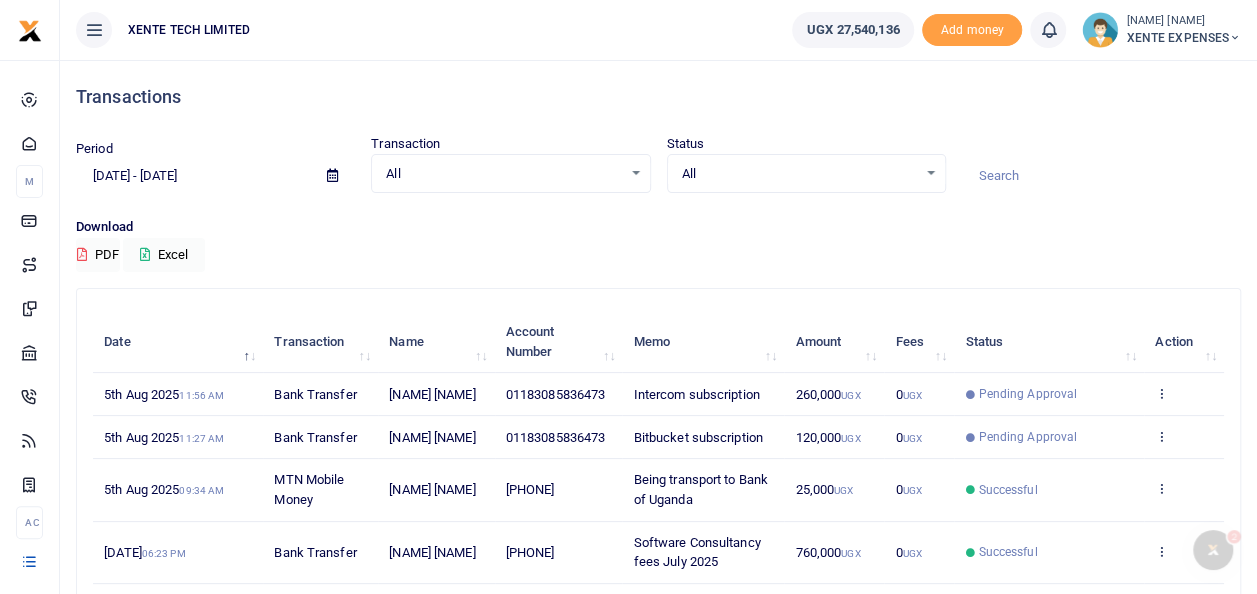 click at bounding box center (1101, 176) 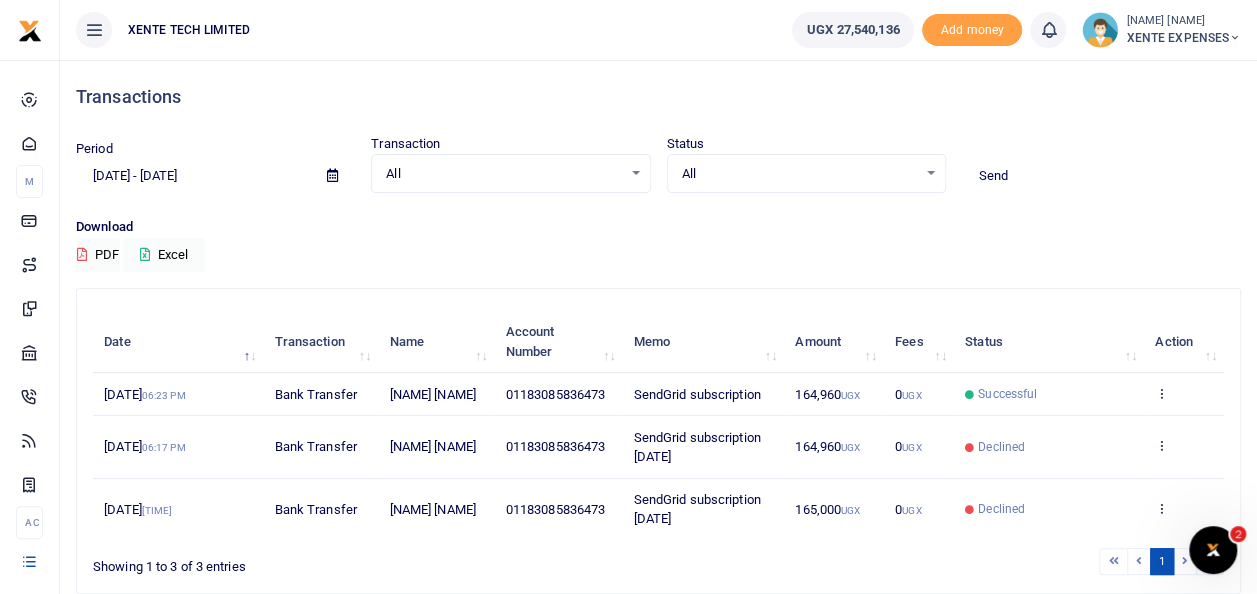 type on "Send" 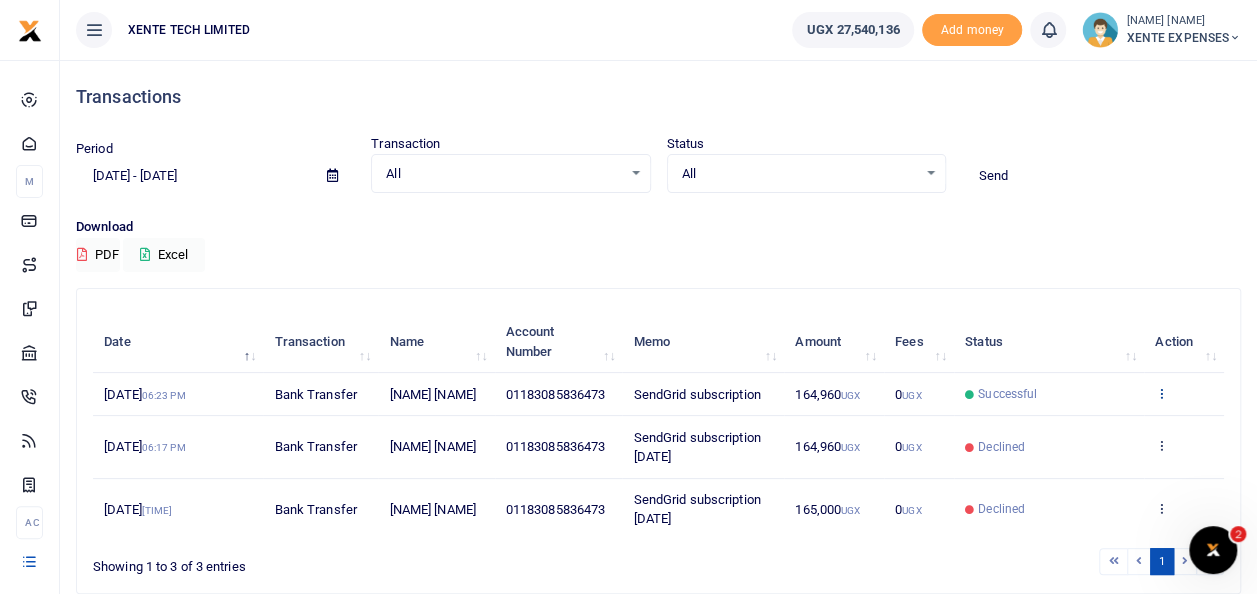 click at bounding box center [1161, 393] 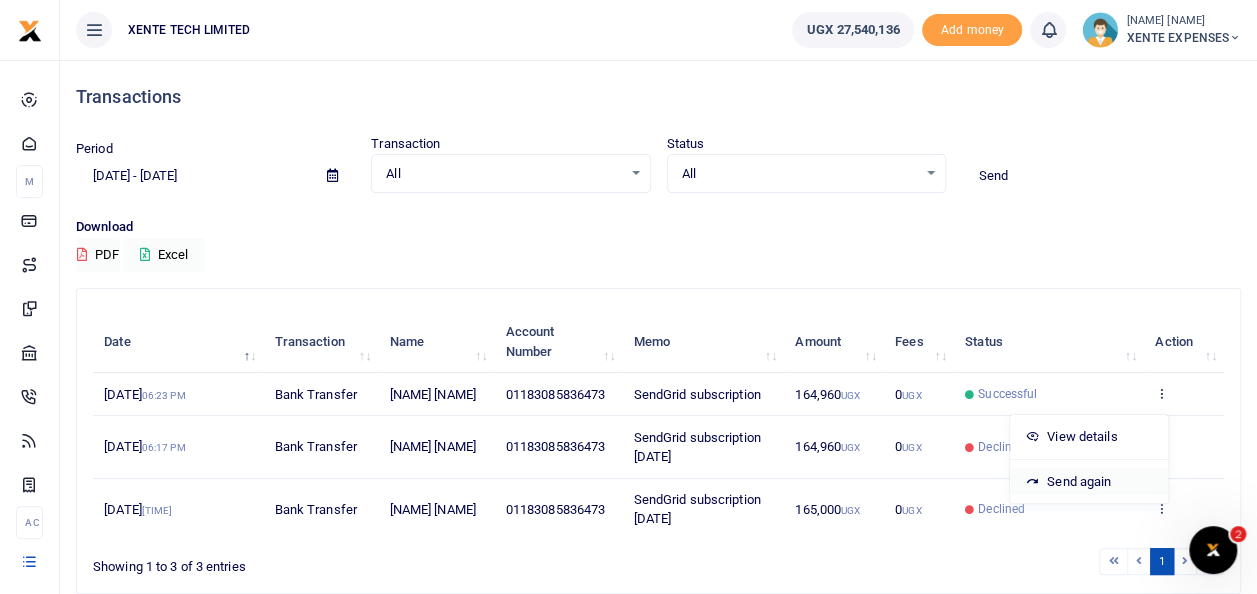 click on "Send again" at bounding box center (1089, 482) 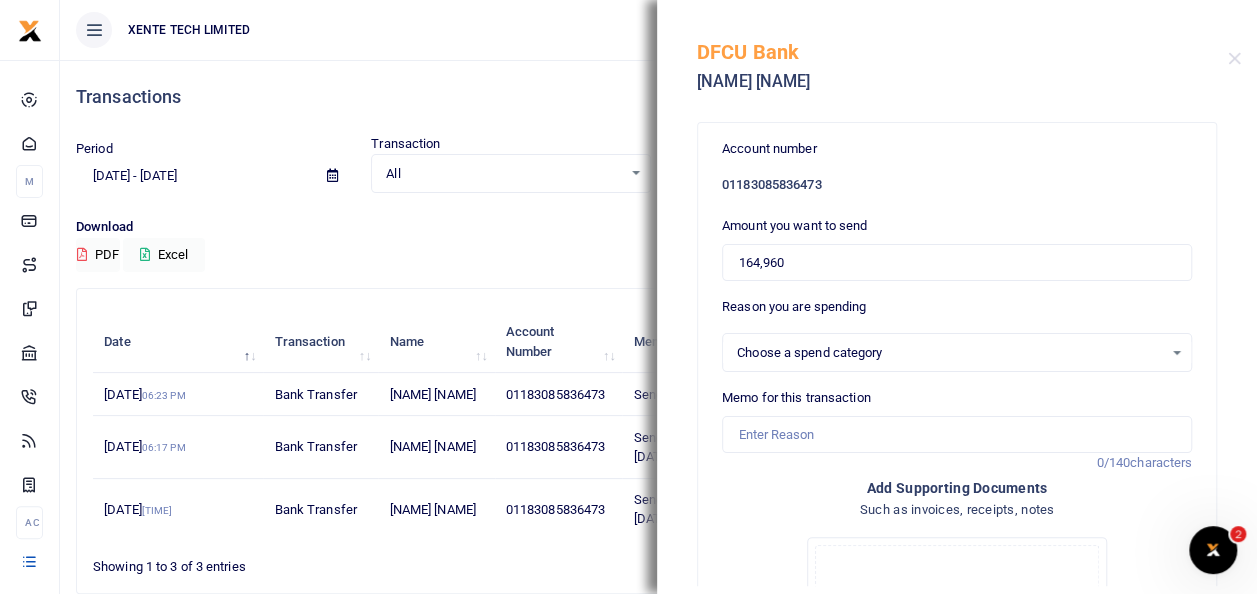 select on "5379" 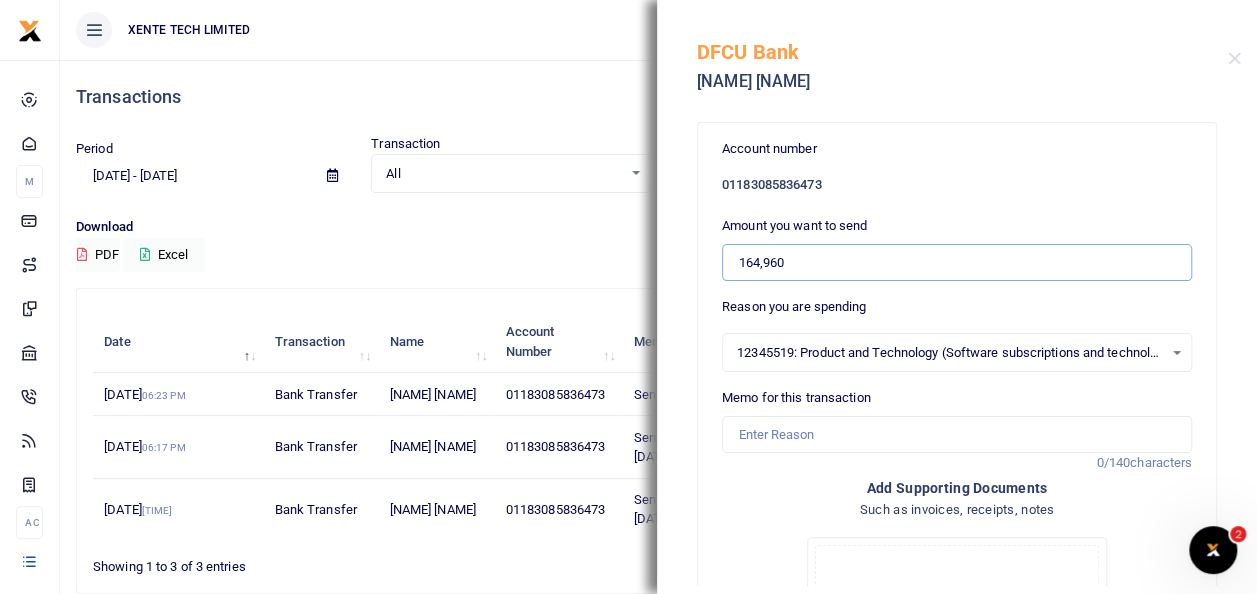 click on "164,960" at bounding box center [957, 263] 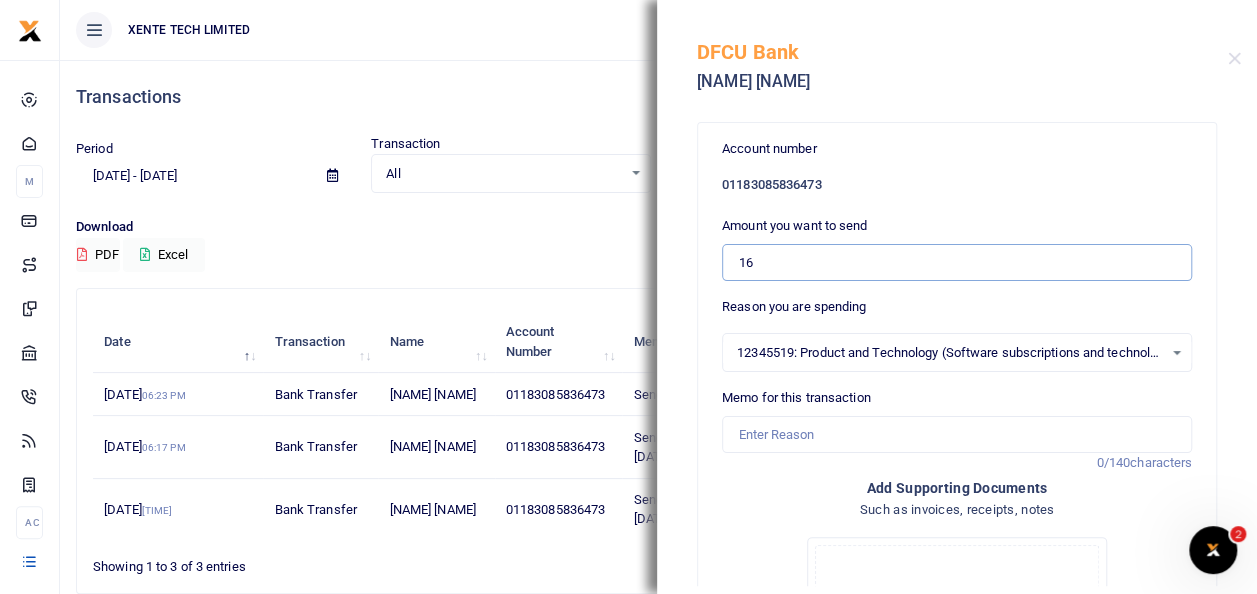 type on "1" 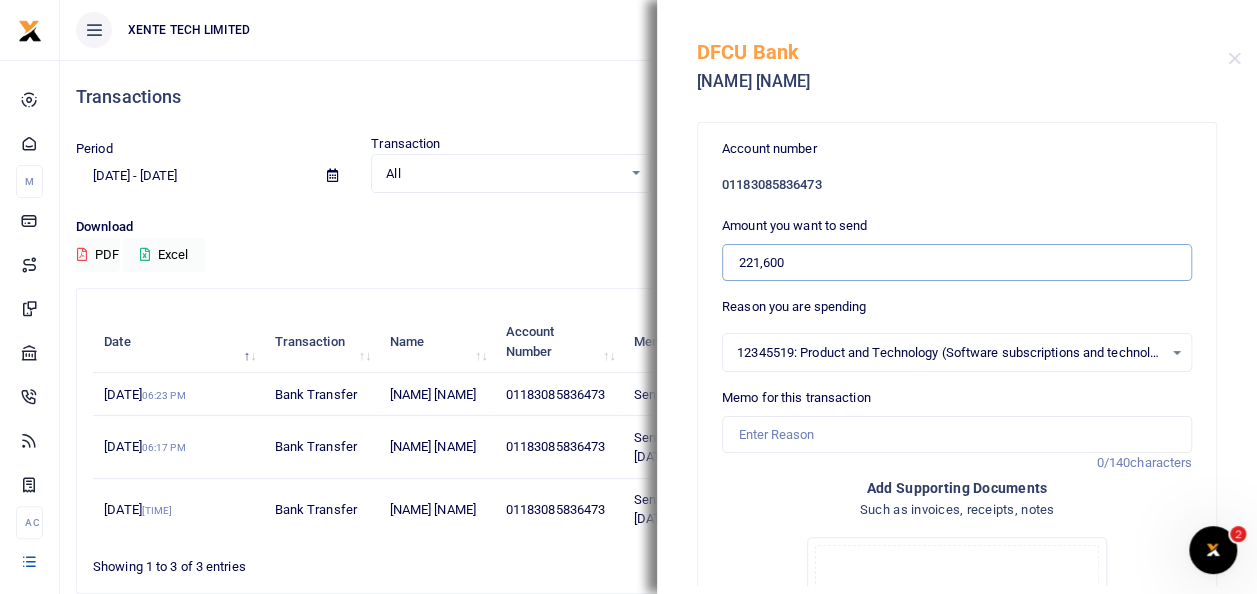 type on "221,600" 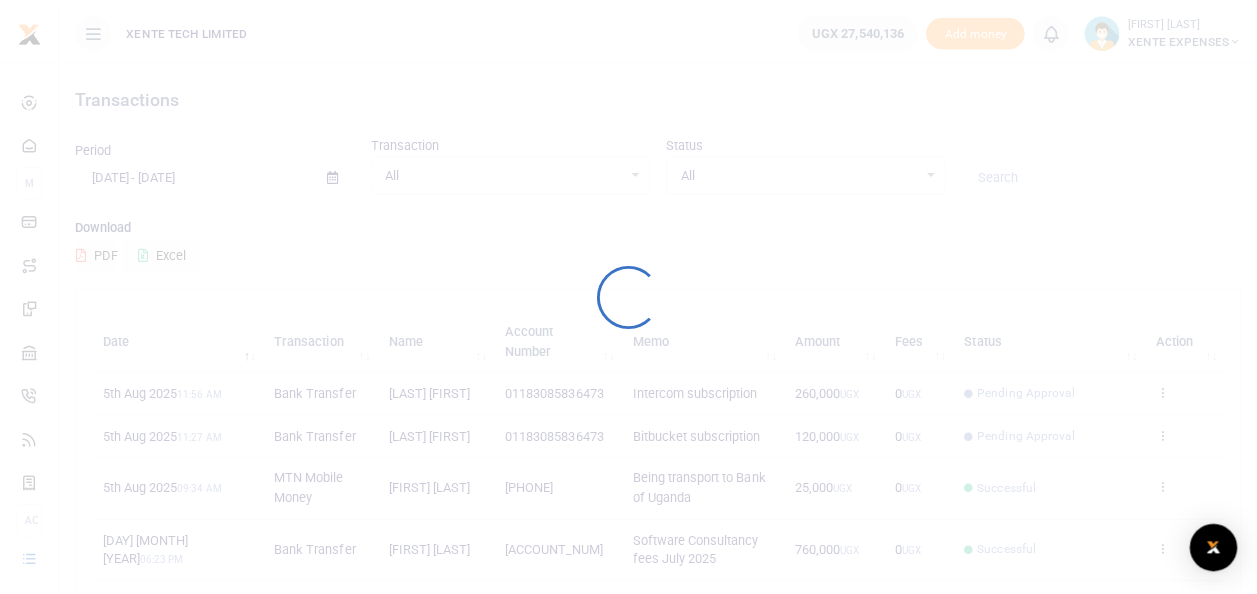 scroll, scrollTop: 0, scrollLeft: 0, axis: both 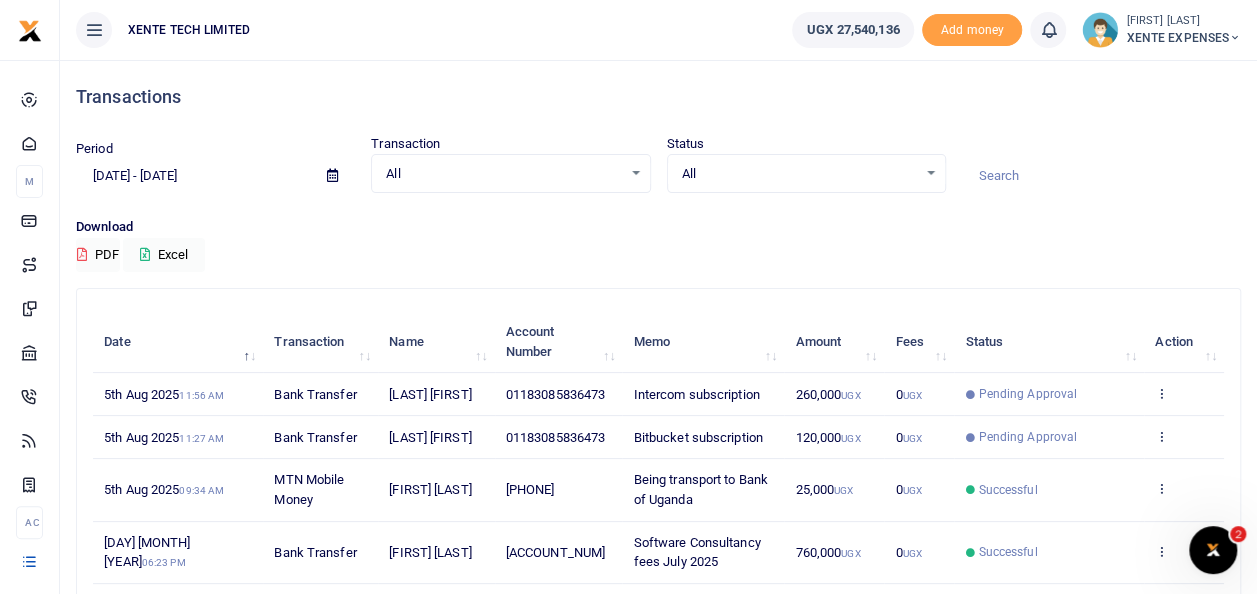 click at bounding box center (332, 175) 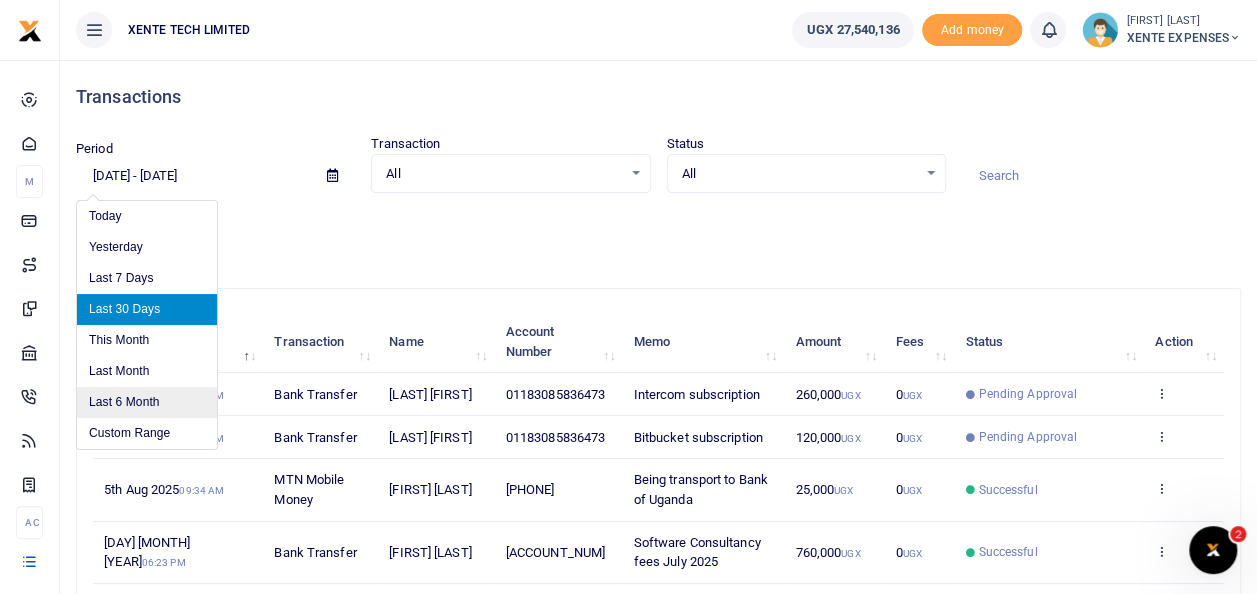 click on "Last 6 Month" at bounding box center (147, 402) 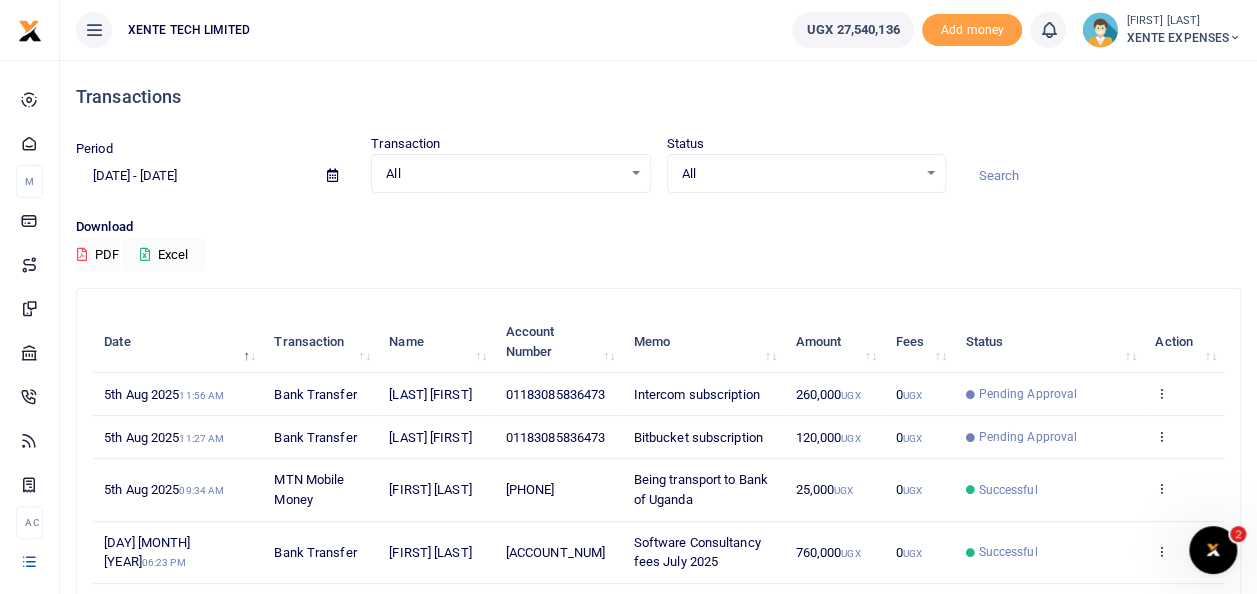 click at bounding box center [1101, 176] 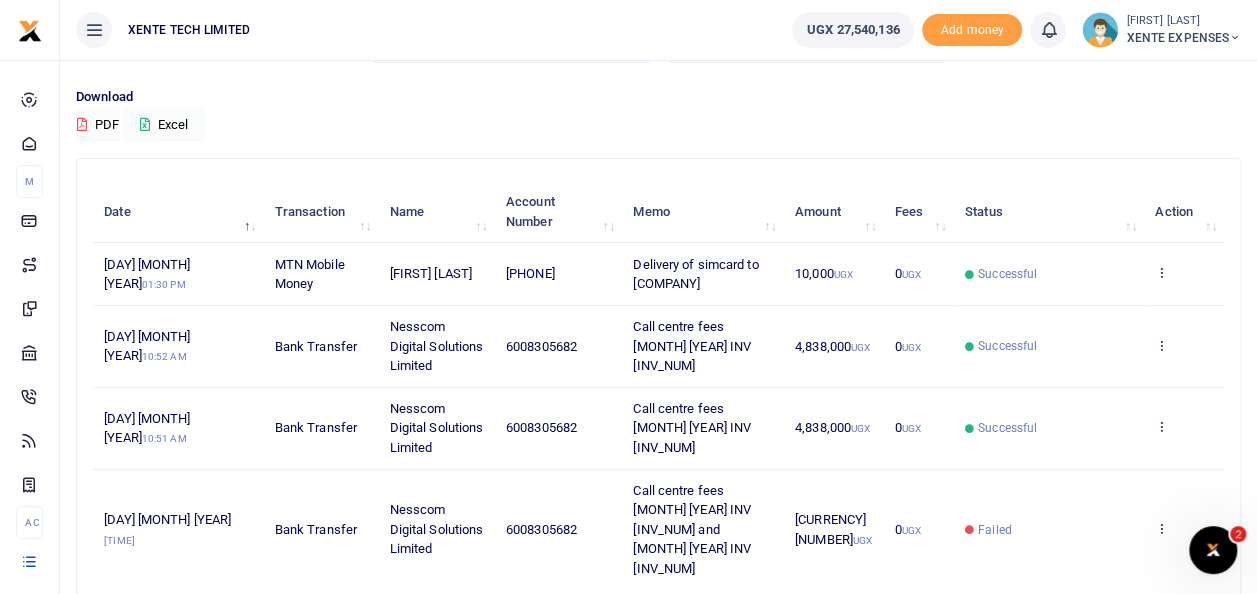 scroll, scrollTop: 128, scrollLeft: 0, axis: vertical 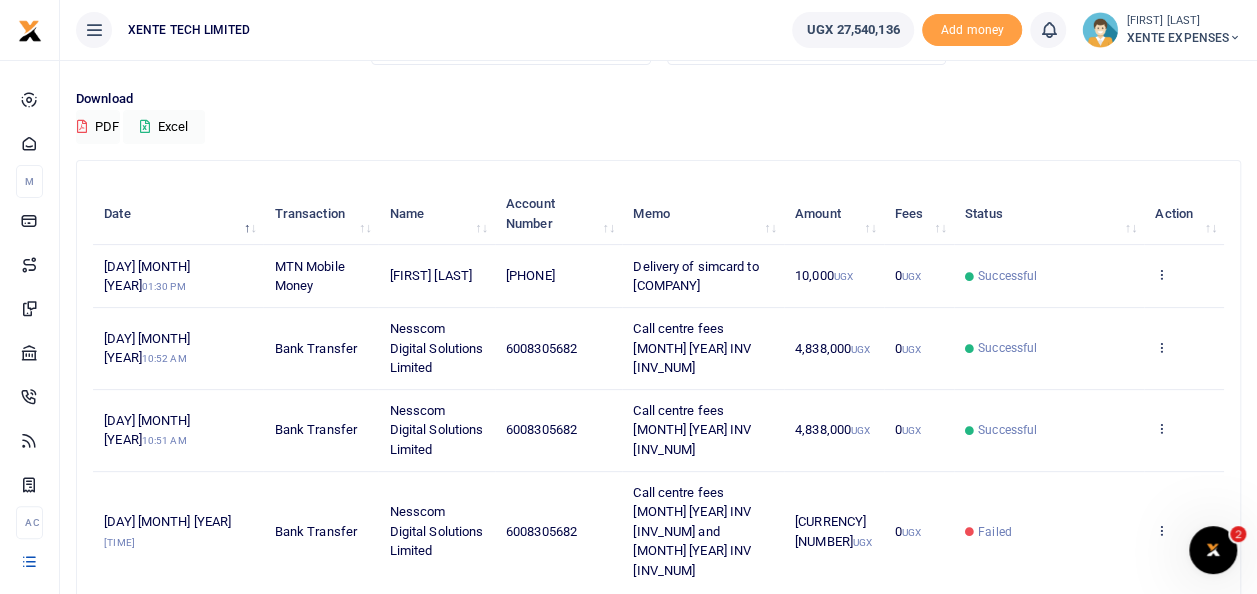 type on "Nesscom" 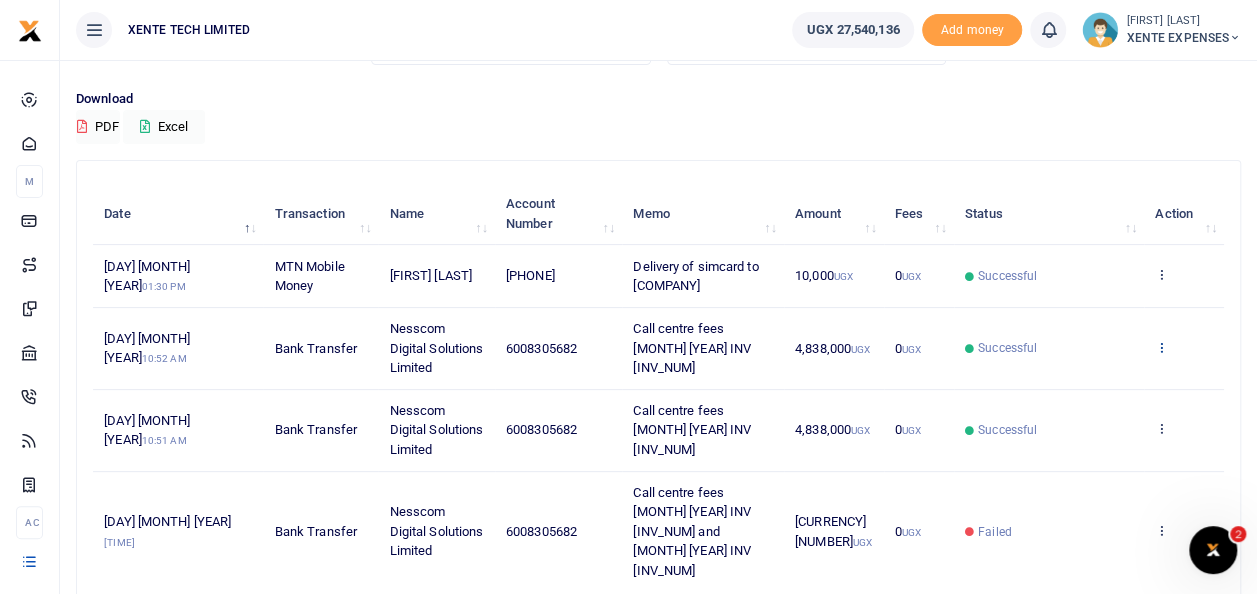 click at bounding box center (1161, 347) 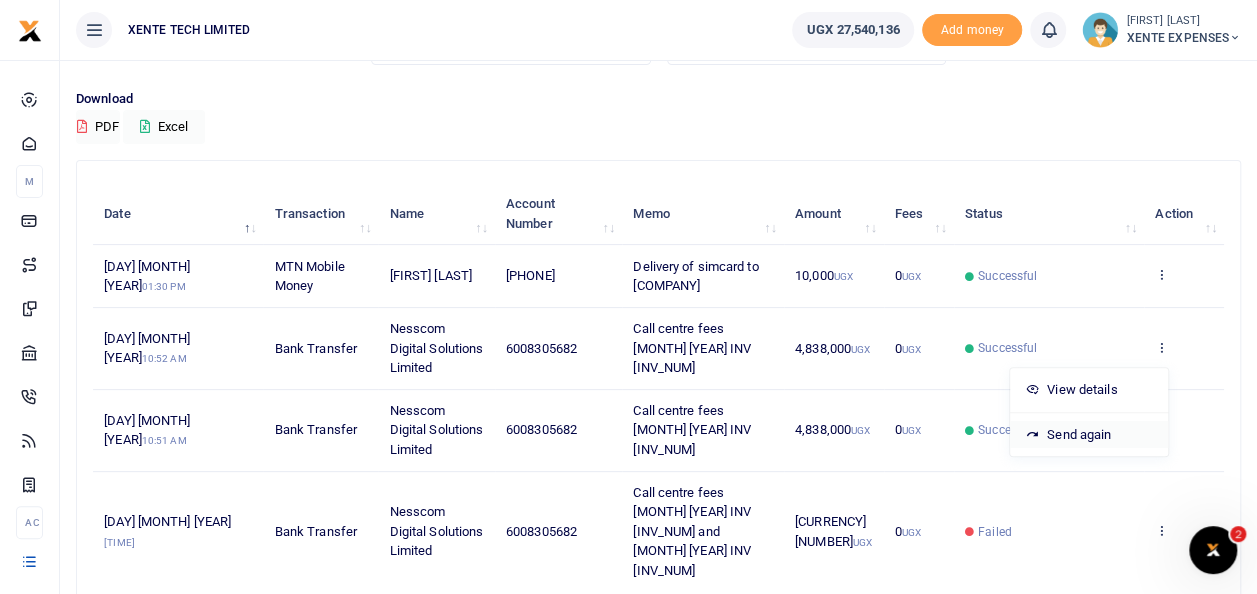 click on "Send again" at bounding box center (1089, 435) 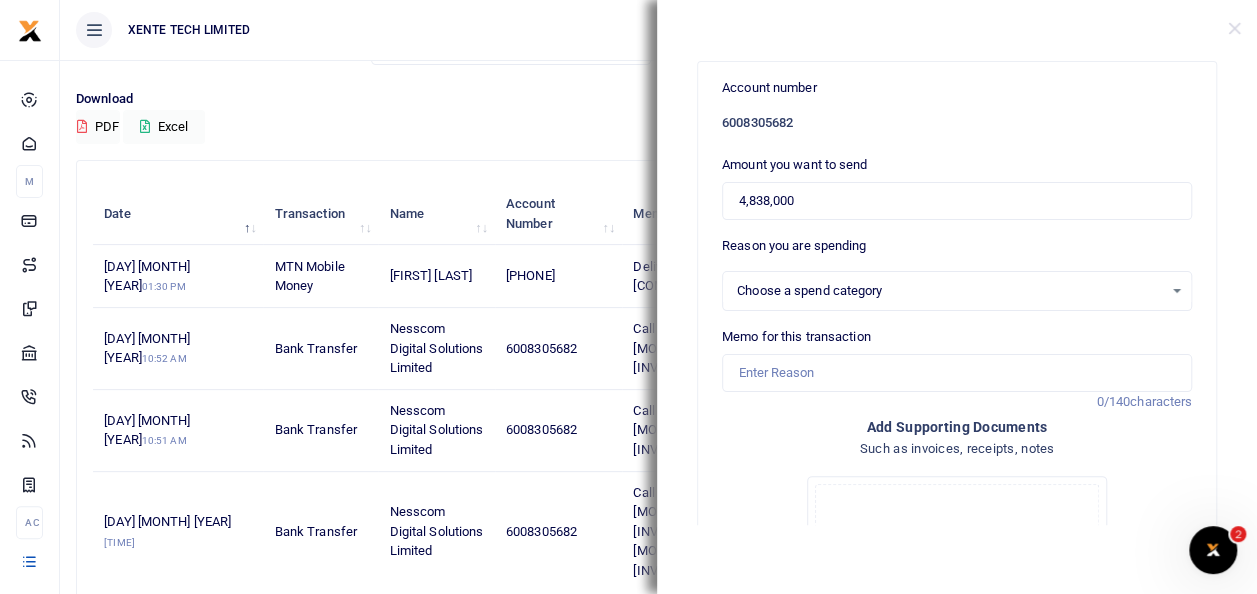 select on "14" 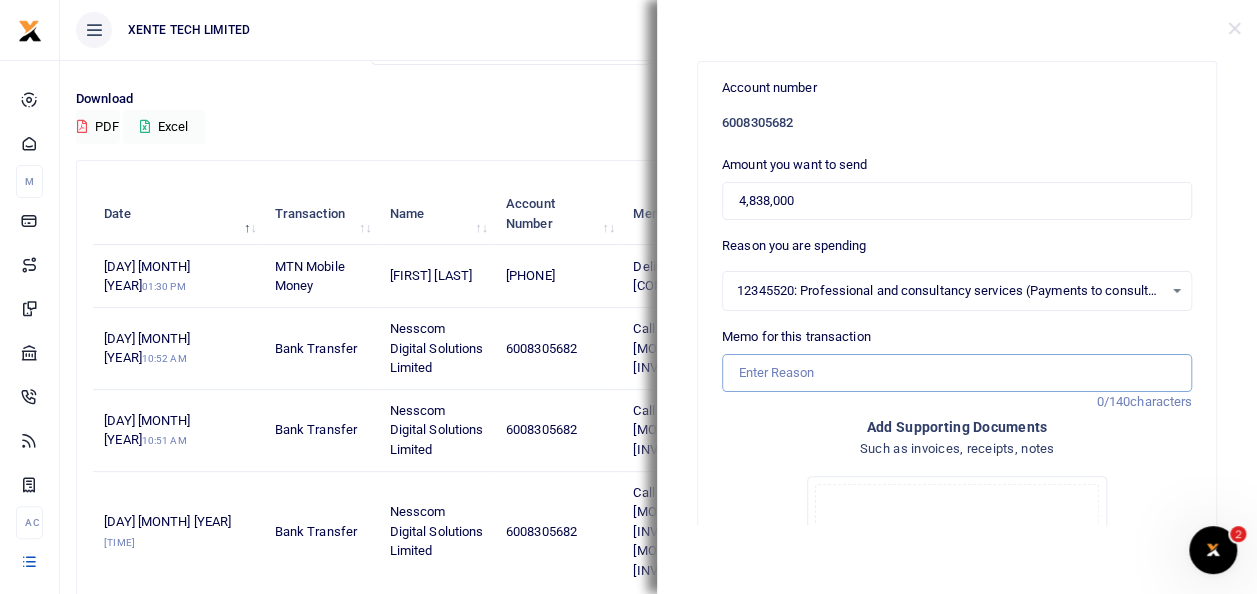 click on "Memo for this transaction" at bounding box center [957, 373] 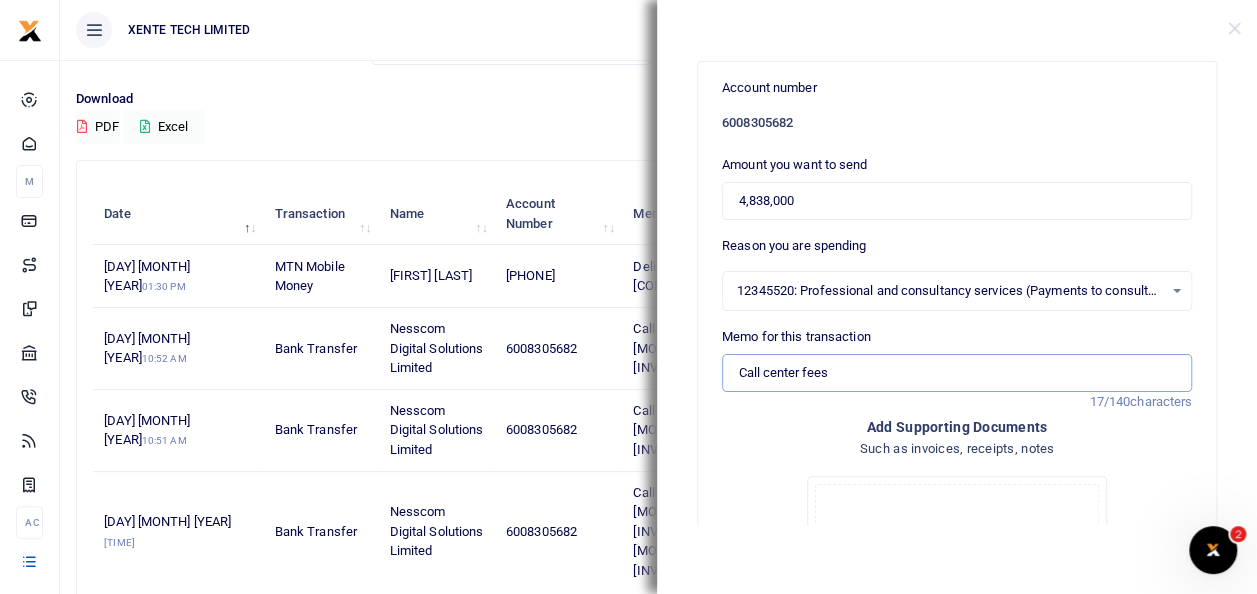 type on "Call center fees" 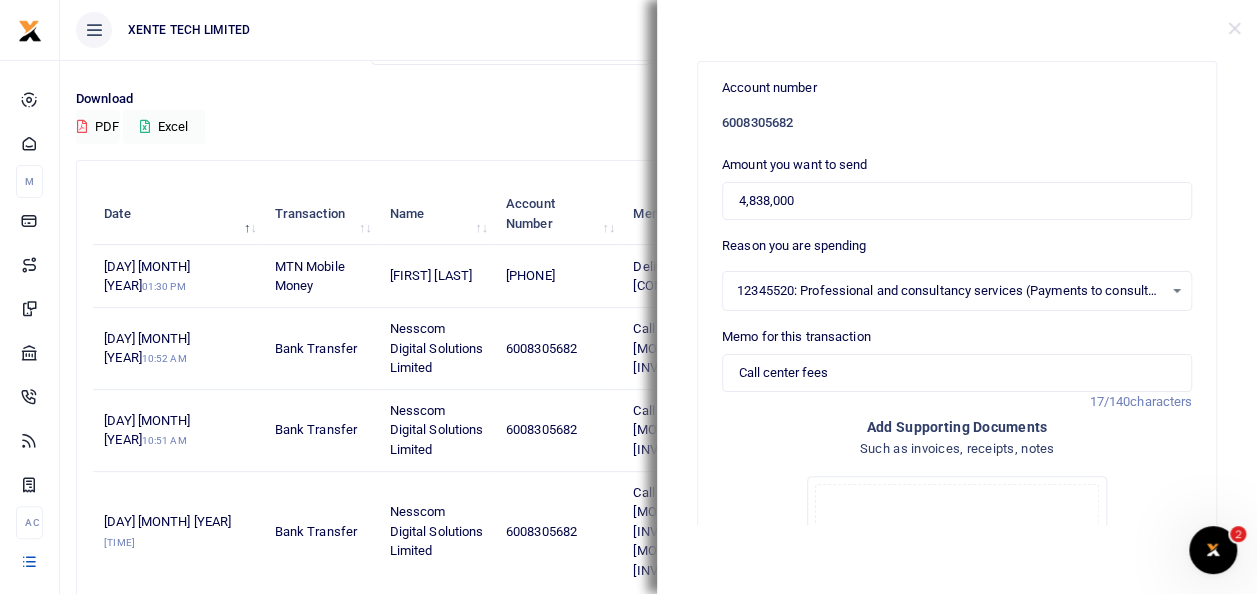 click on "Period
02/05/2025 - 08/05/2025
Transaction
All Select an option...
All
Airtime
Internet
Utilities
Invoices
Mobile Money Payout
Deposits/Topup
Card creation
Taxes
Bank to Bank Transfer
Status
All Select an option...
All
Processing
Successful
Pending Declined Failed" at bounding box center [658, 47] 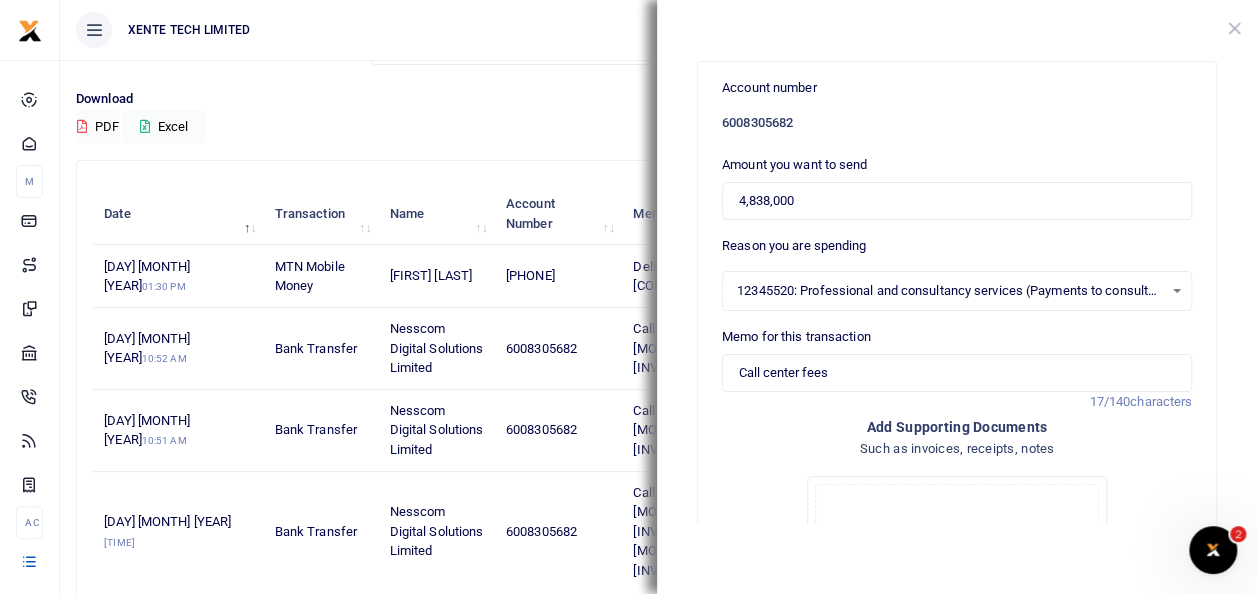 click at bounding box center (1234, 28) 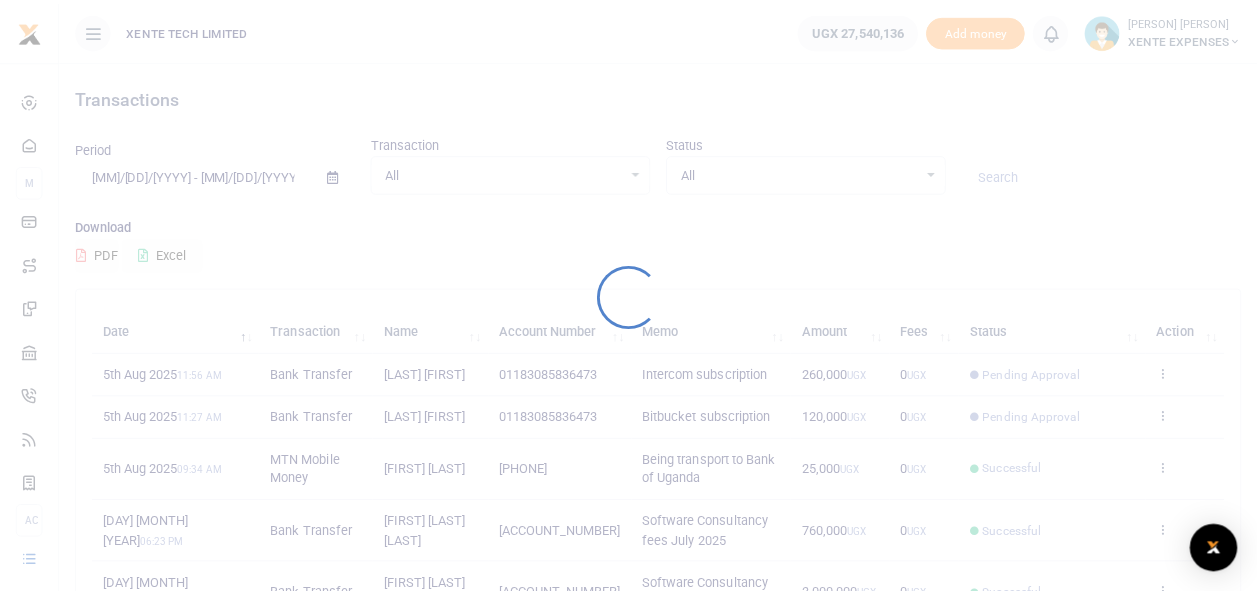 scroll, scrollTop: 0, scrollLeft: 0, axis: both 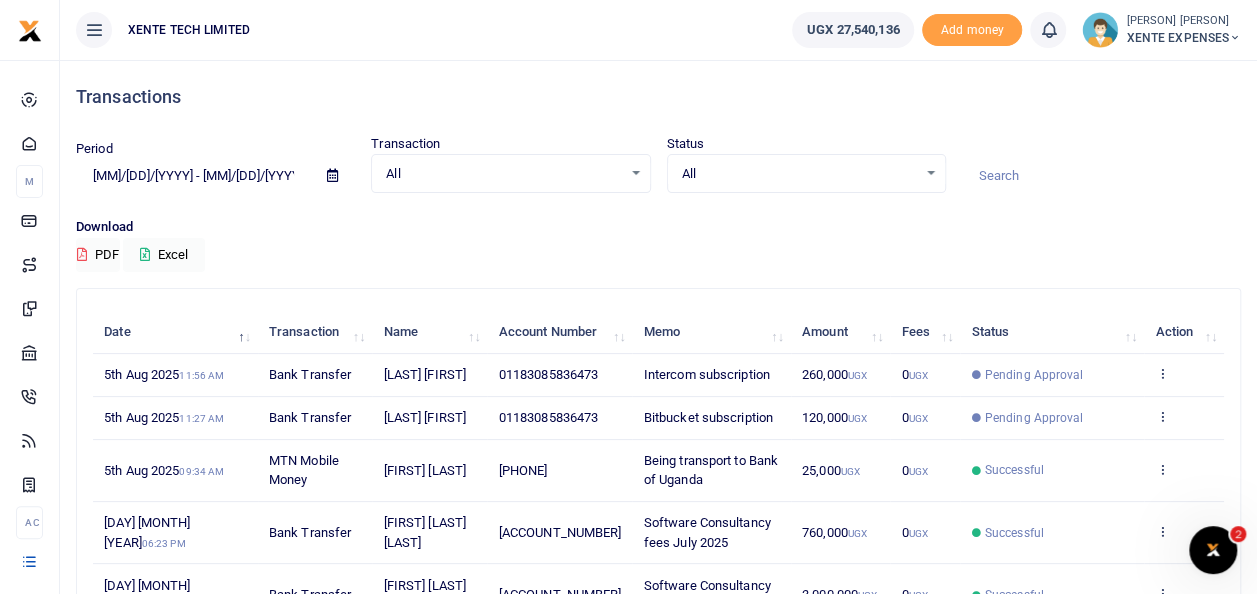 click at bounding box center [1101, 176] 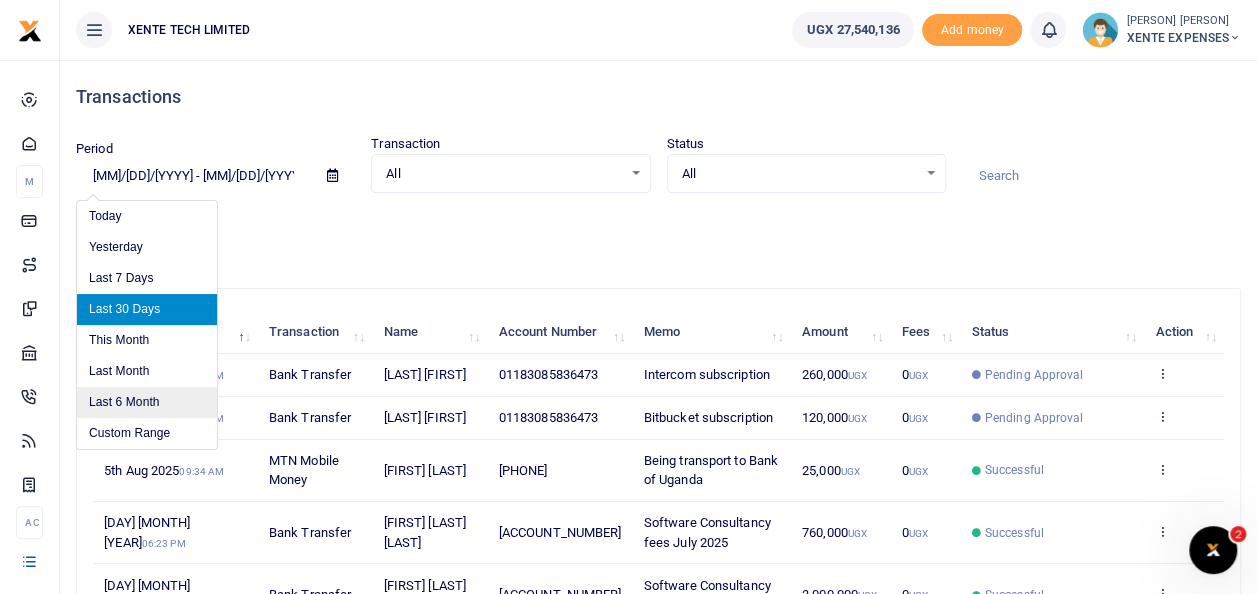 click on "Last 6 Month" at bounding box center [147, 402] 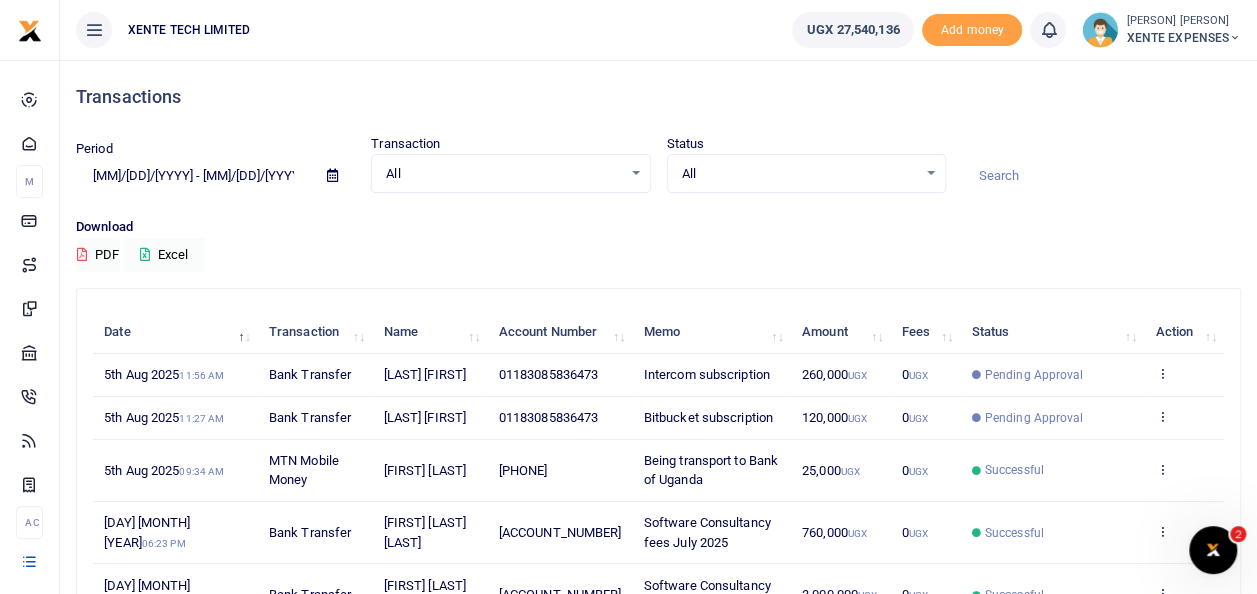 click at bounding box center [1101, 176] 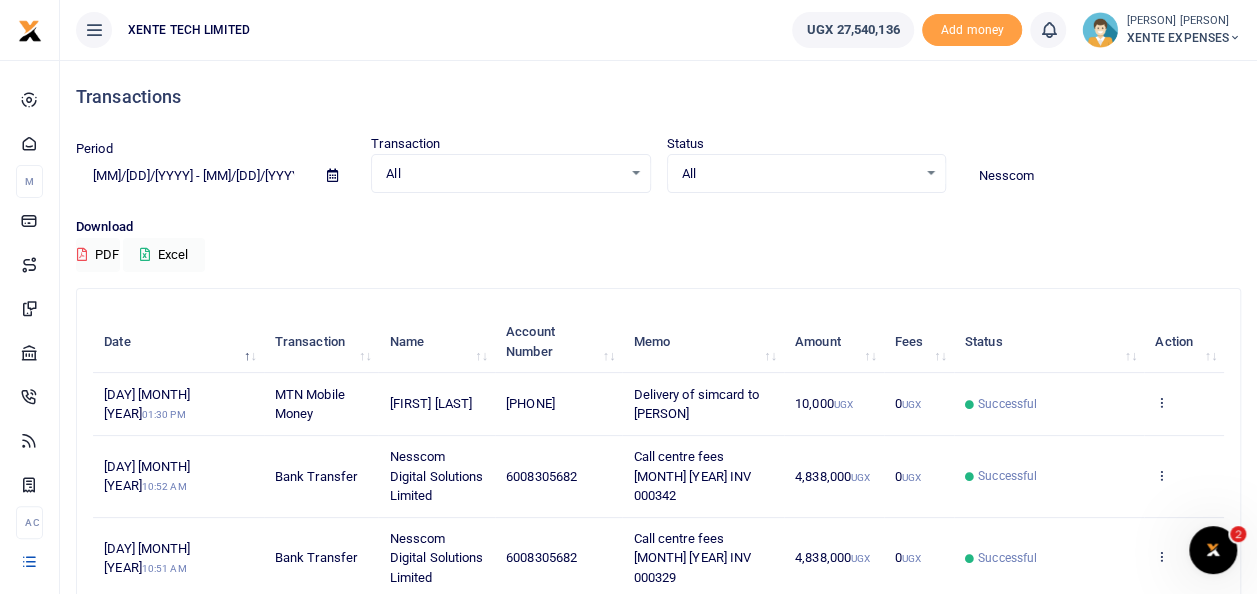 type on "Nesscom" 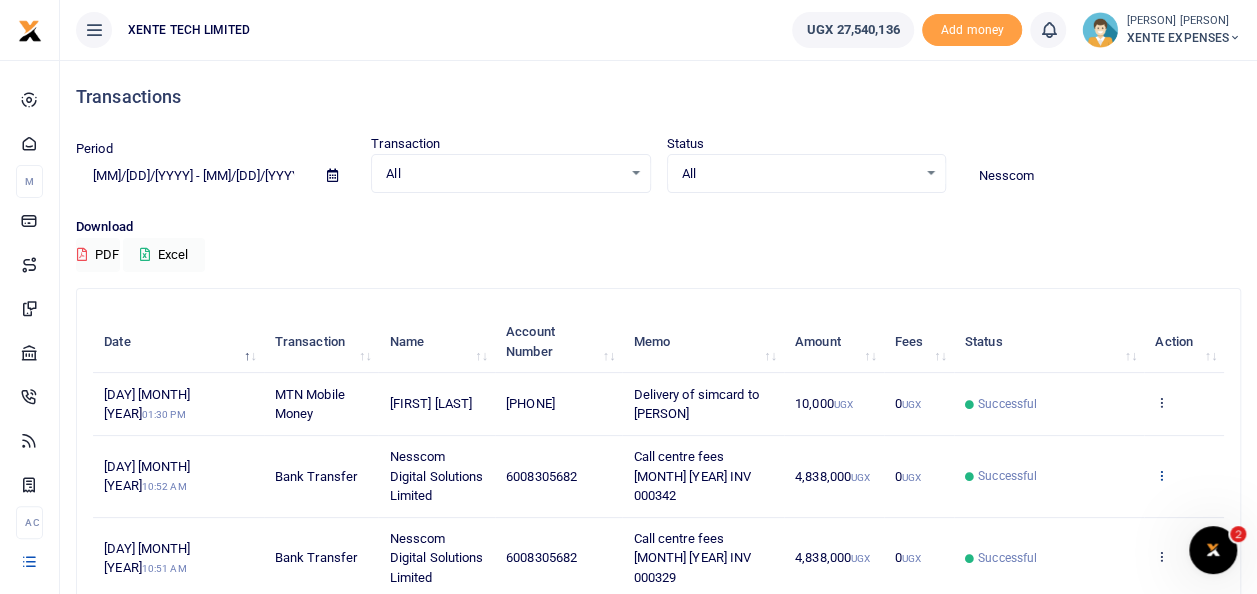 click at bounding box center [1161, 475] 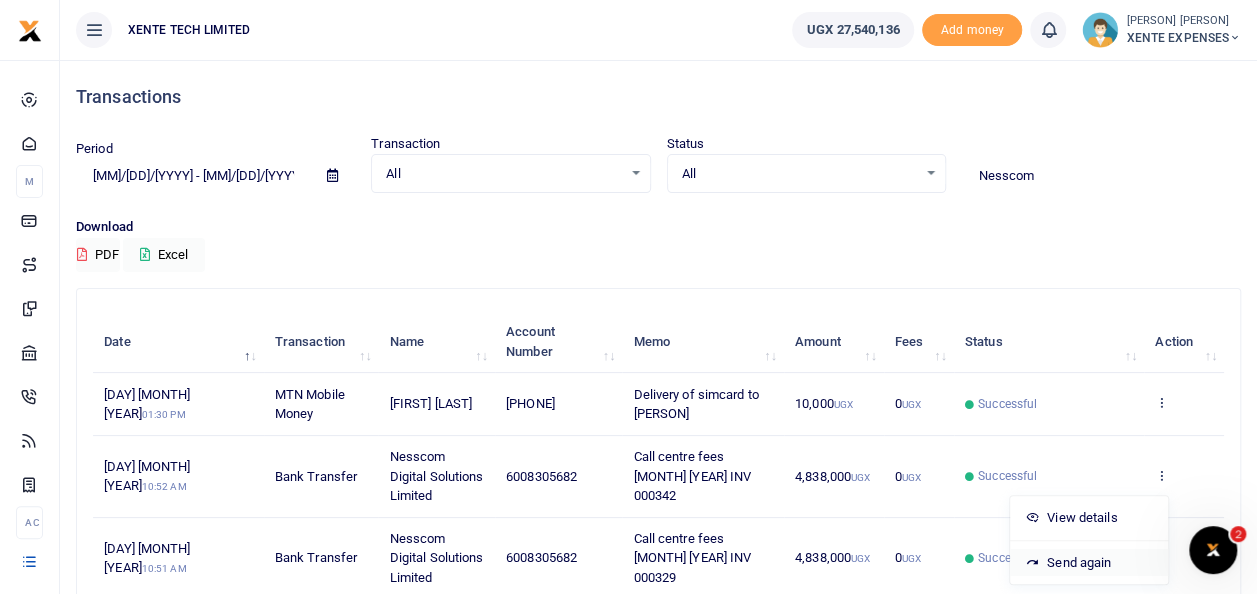 click on "Send again" at bounding box center (1089, 563) 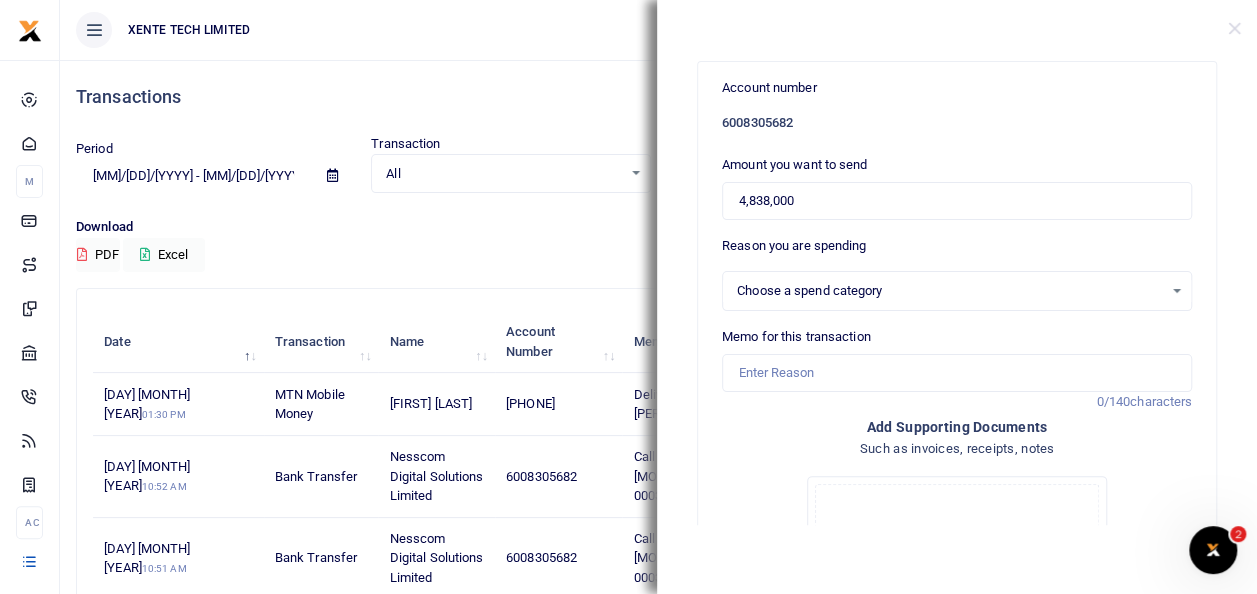 select on "14" 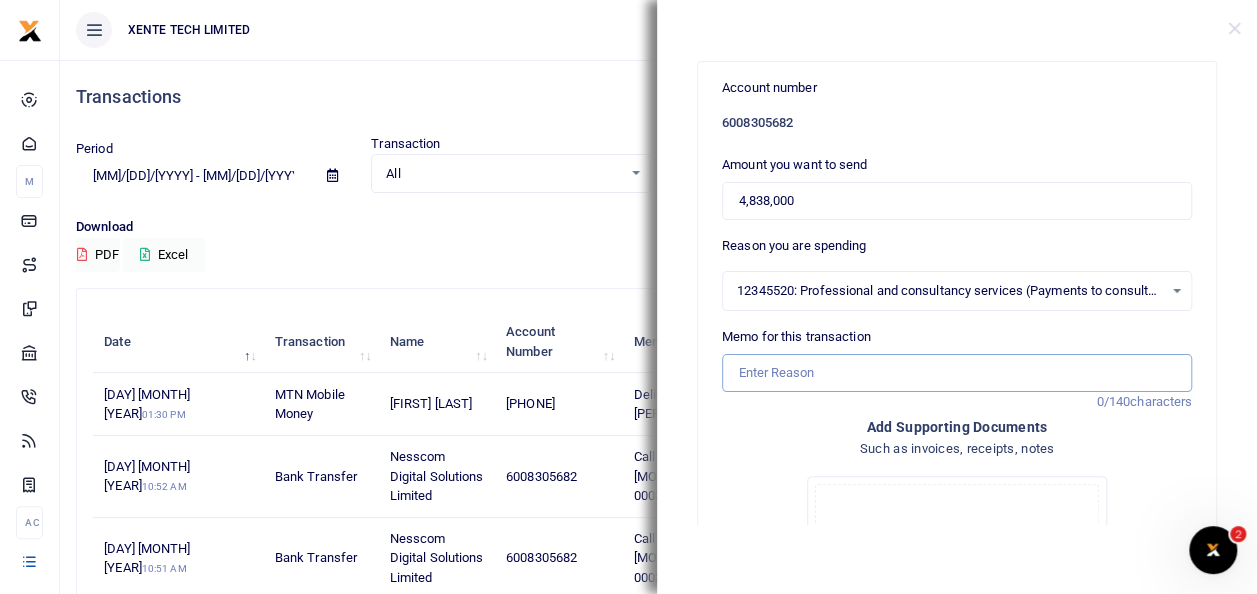 click on "Memo for this transaction" at bounding box center [957, 373] 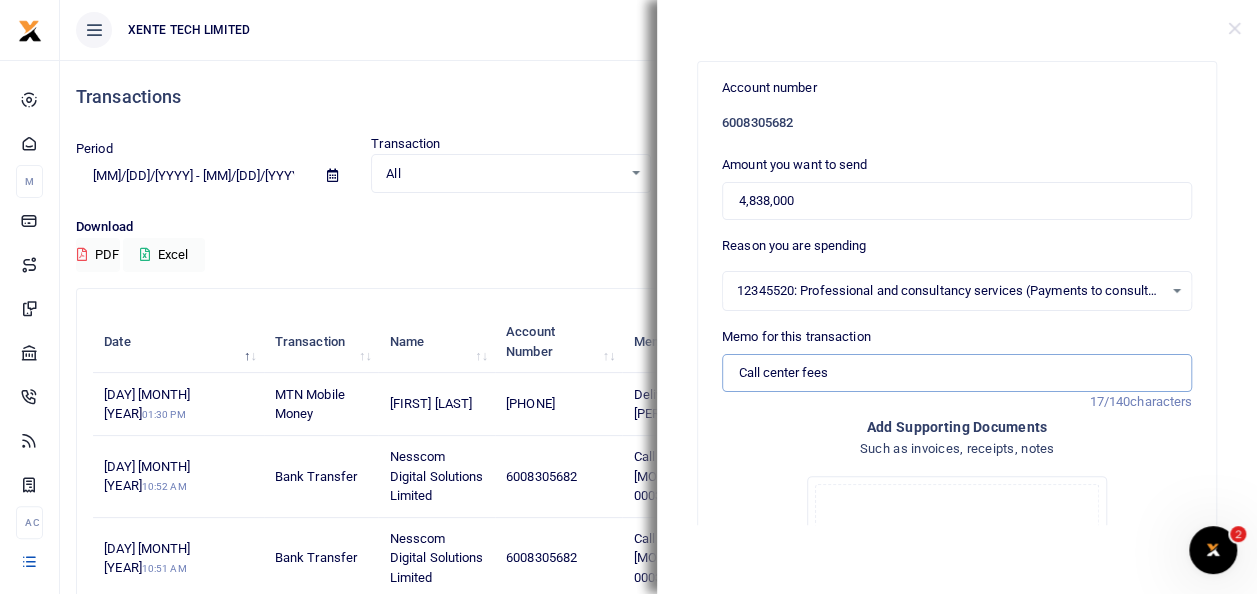 click on "Call center fees" at bounding box center [957, 373] 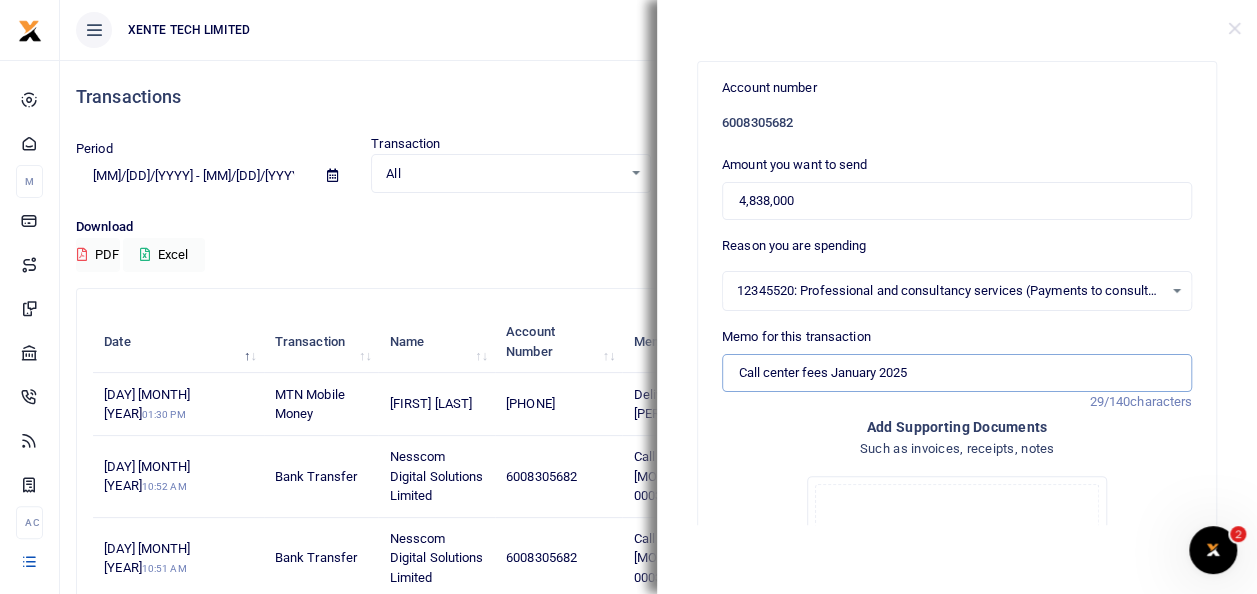 type on "Call center fees January 2025" 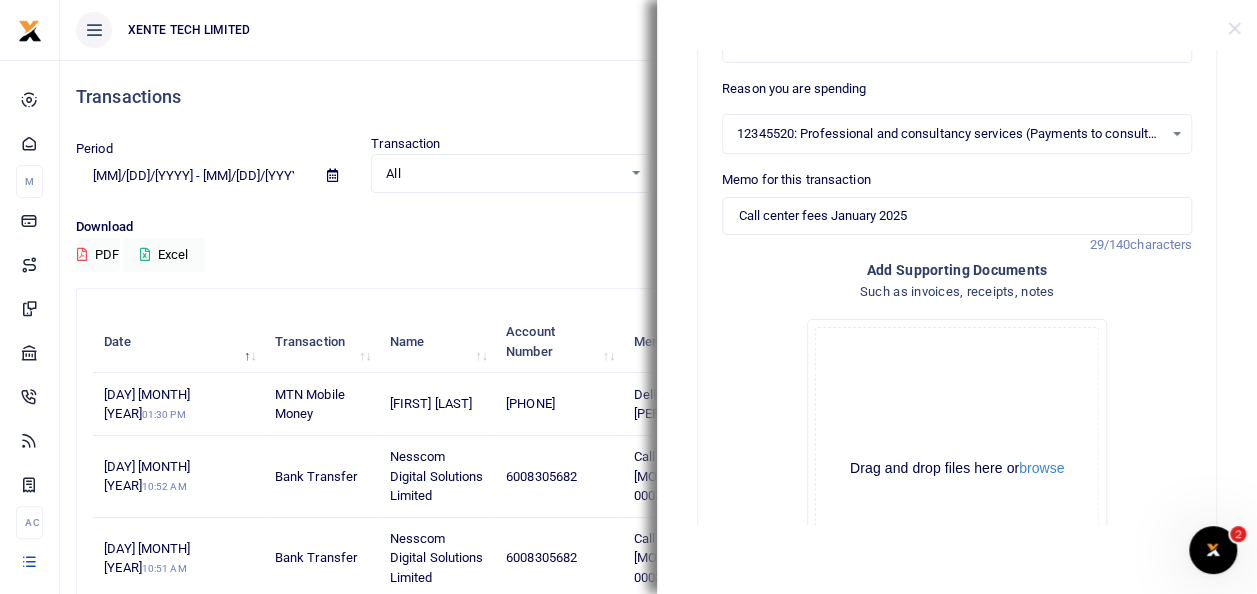 scroll, scrollTop: 361, scrollLeft: 0, axis: vertical 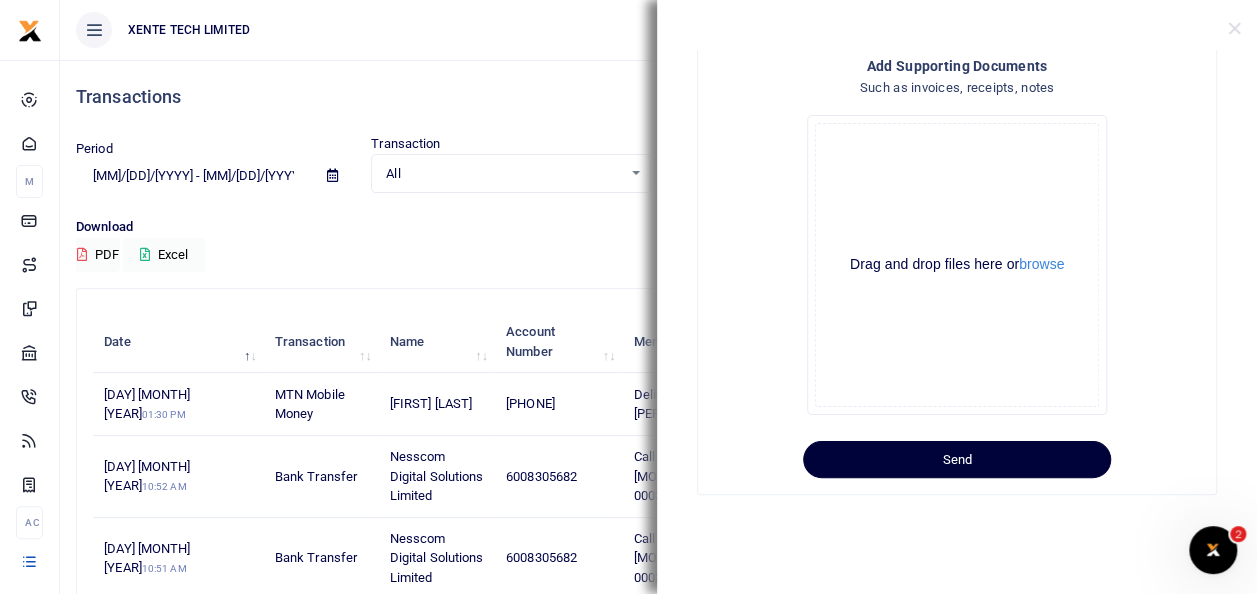 click on "Send" at bounding box center [957, 460] 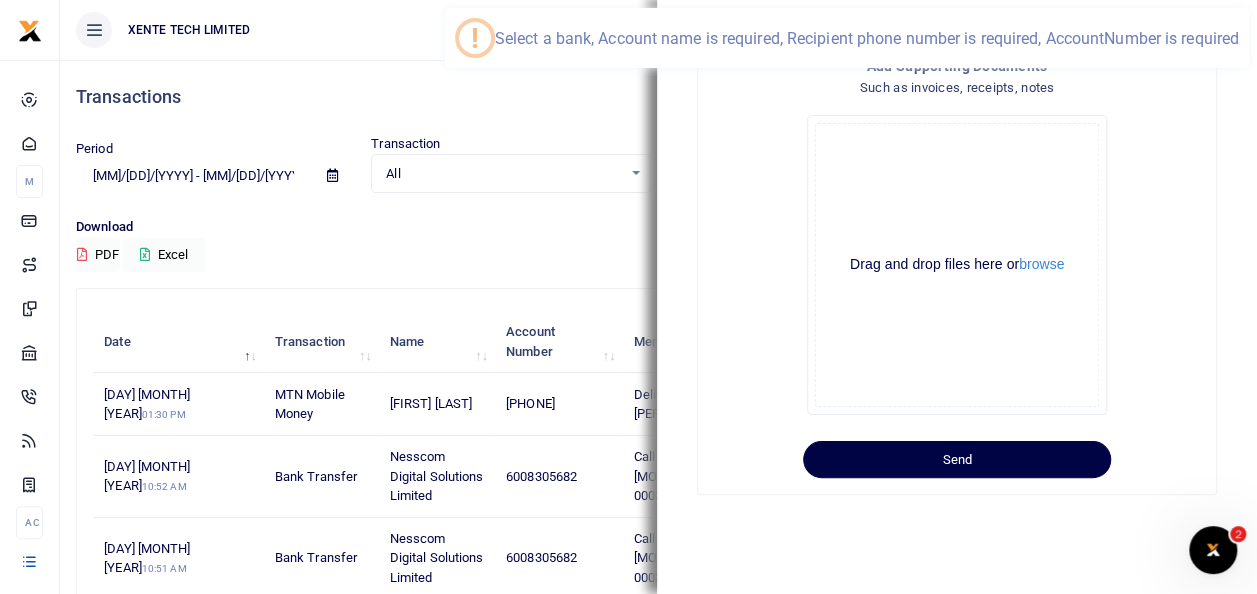 scroll, scrollTop: 0, scrollLeft: 0, axis: both 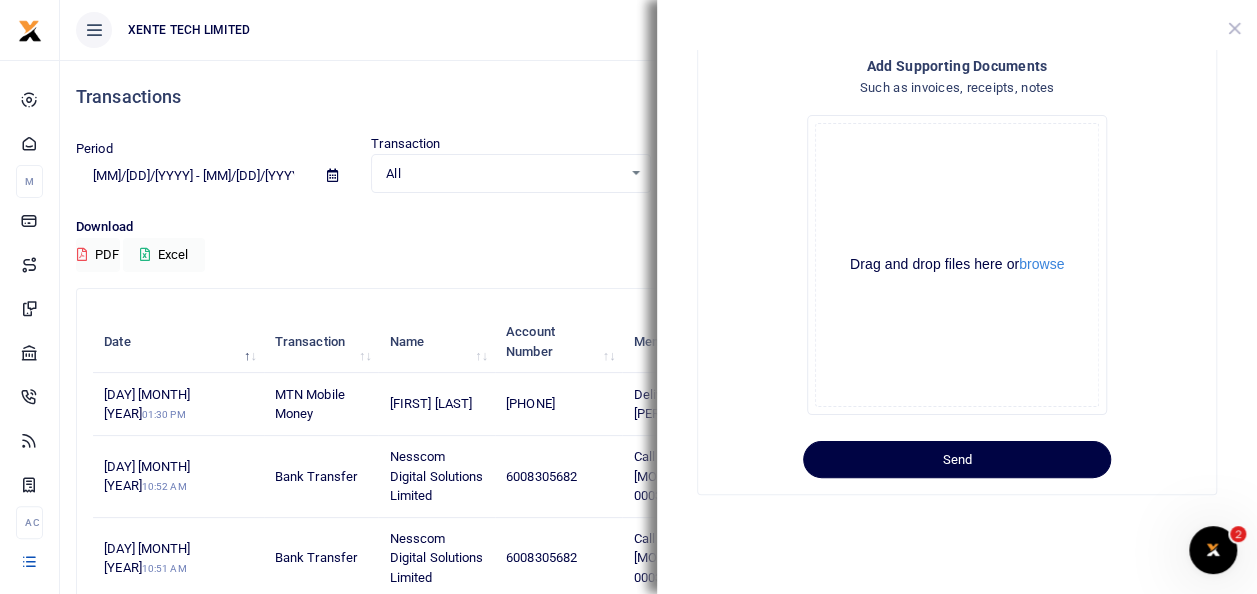 click at bounding box center (1234, 28) 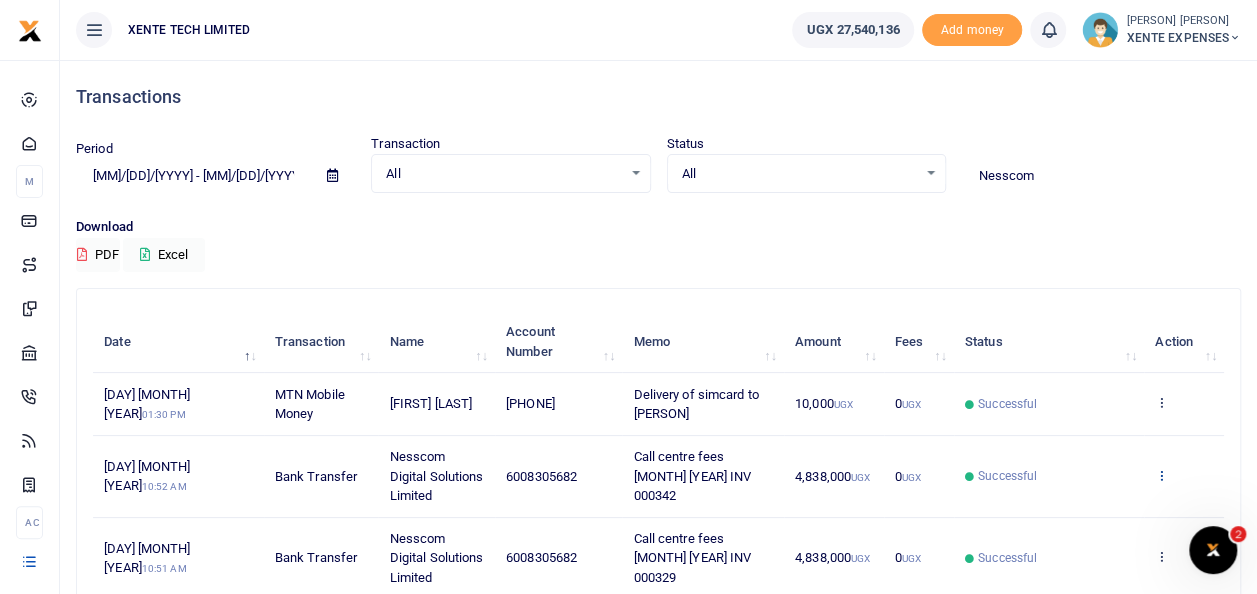 click at bounding box center (1161, 475) 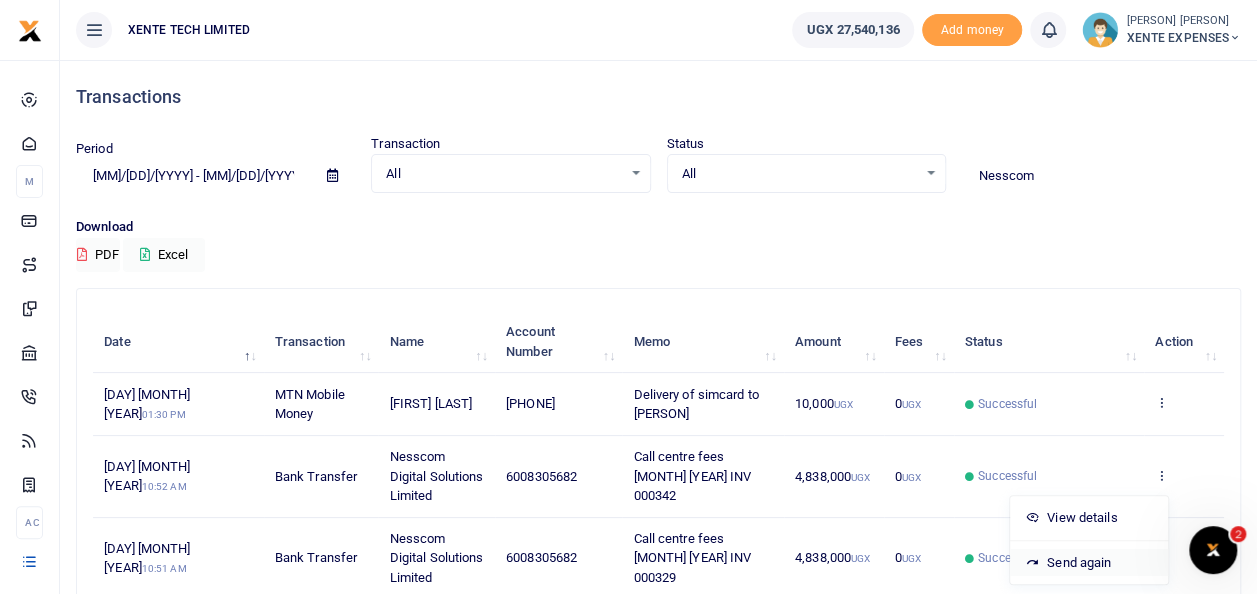 click on "Send again" at bounding box center [1089, 563] 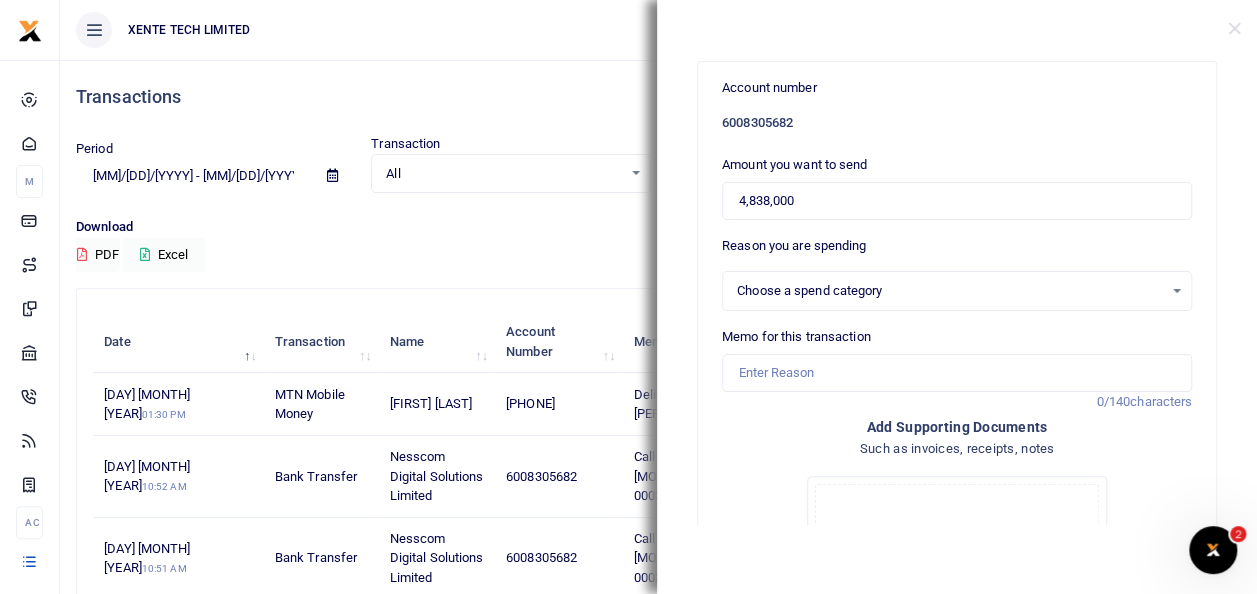 select on "14" 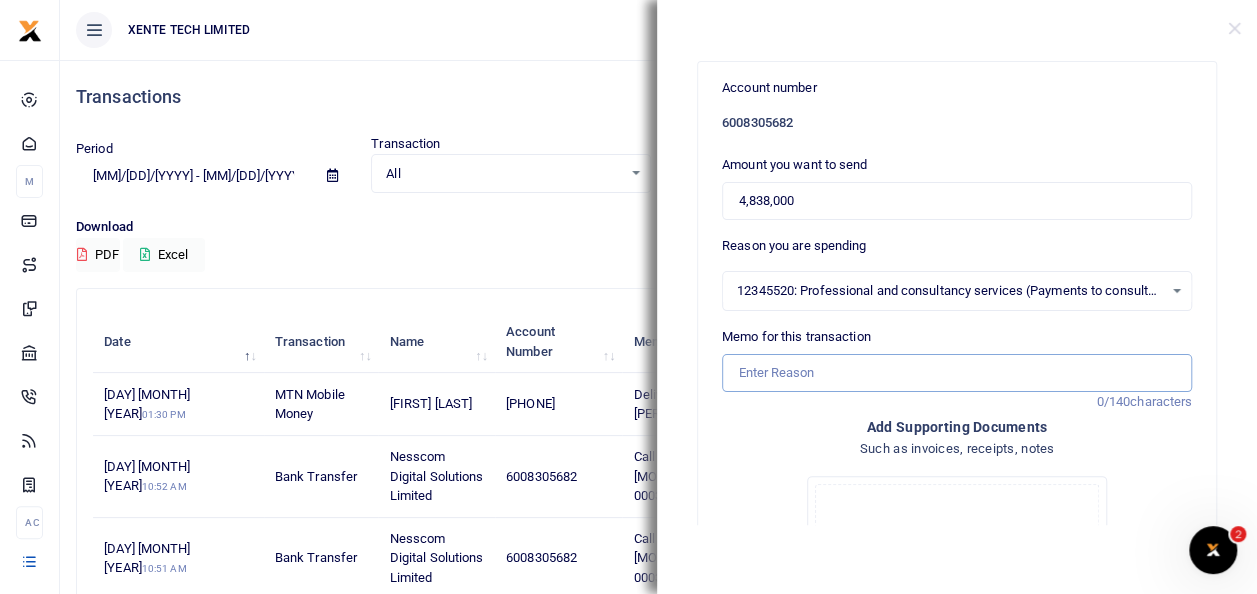 click on "Memo for this transaction" at bounding box center (957, 373) 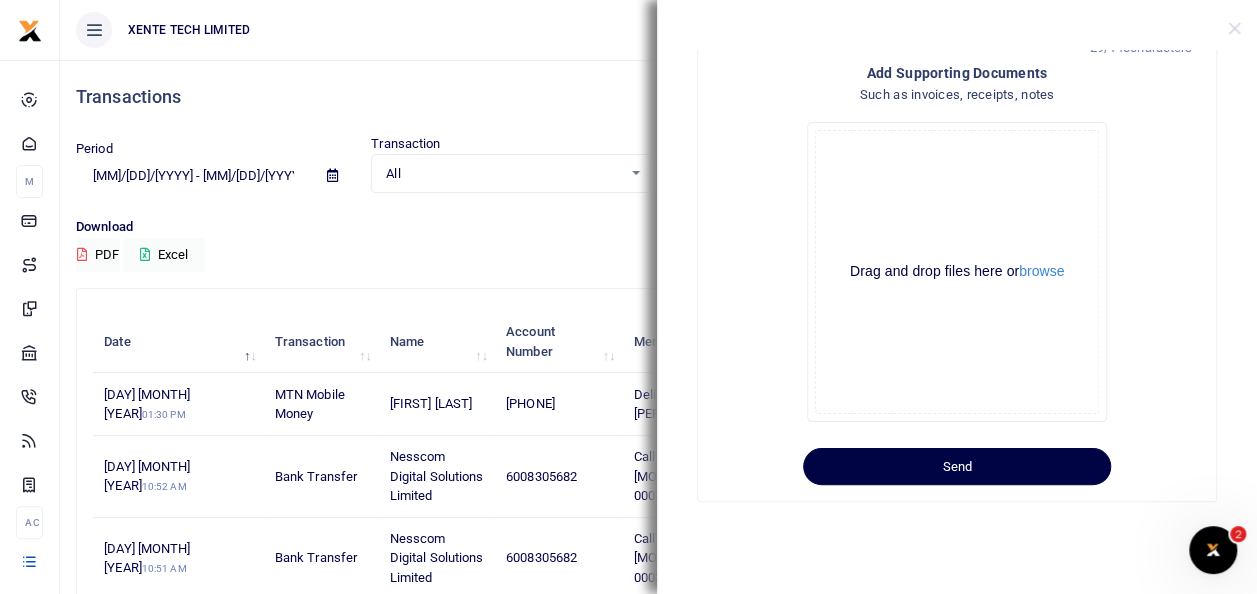 scroll, scrollTop: 361, scrollLeft: 0, axis: vertical 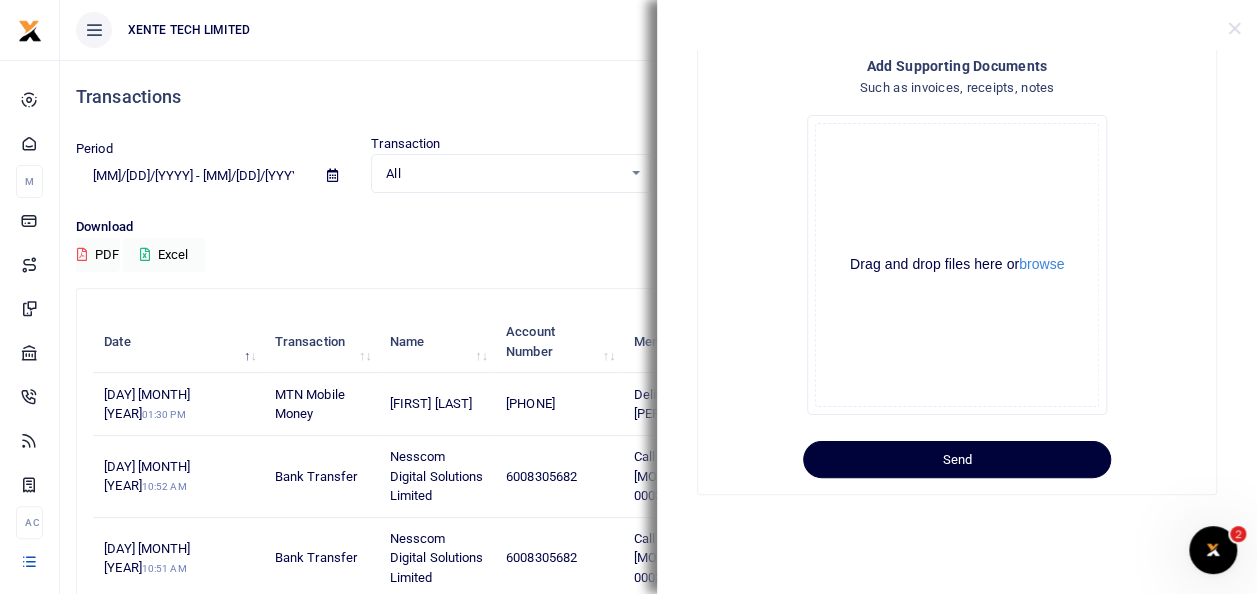 click on "Send" at bounding box center [957, 460] 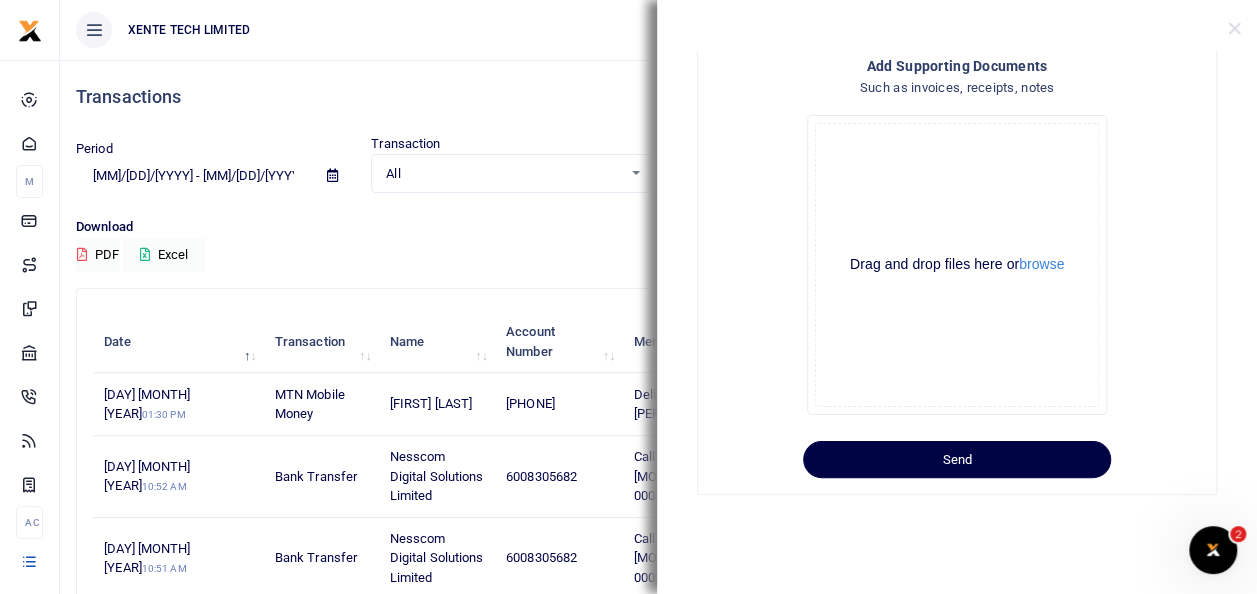 click on "XENTE TECH LIMITED" at bounding box center (418, 30) 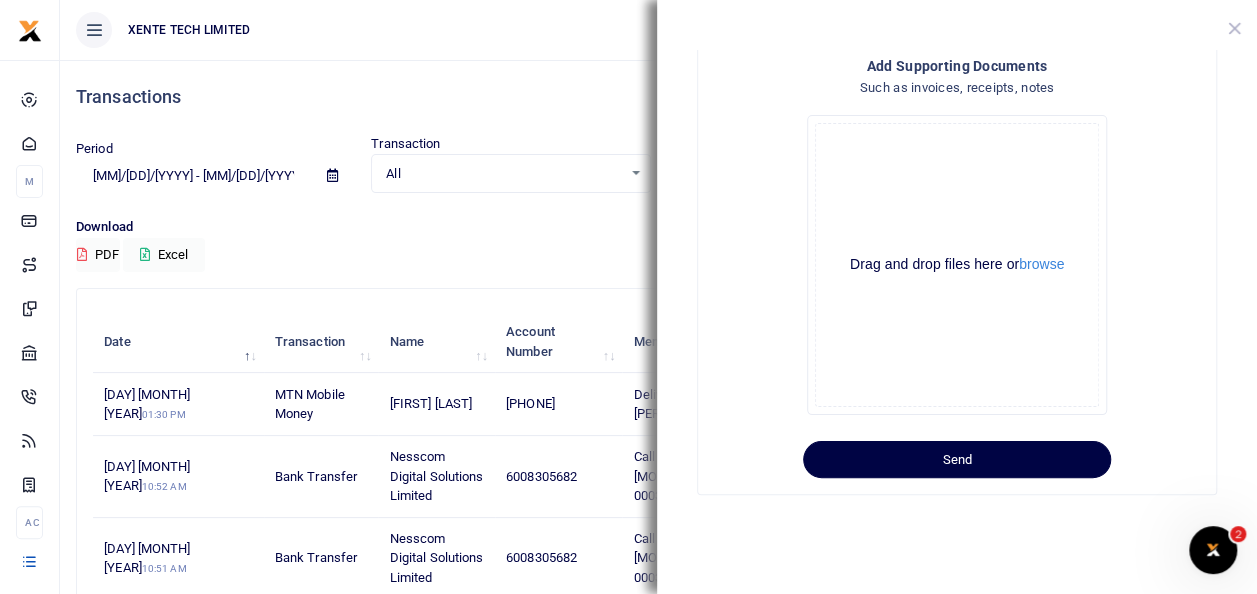 click at bounding box center (1234, 28) 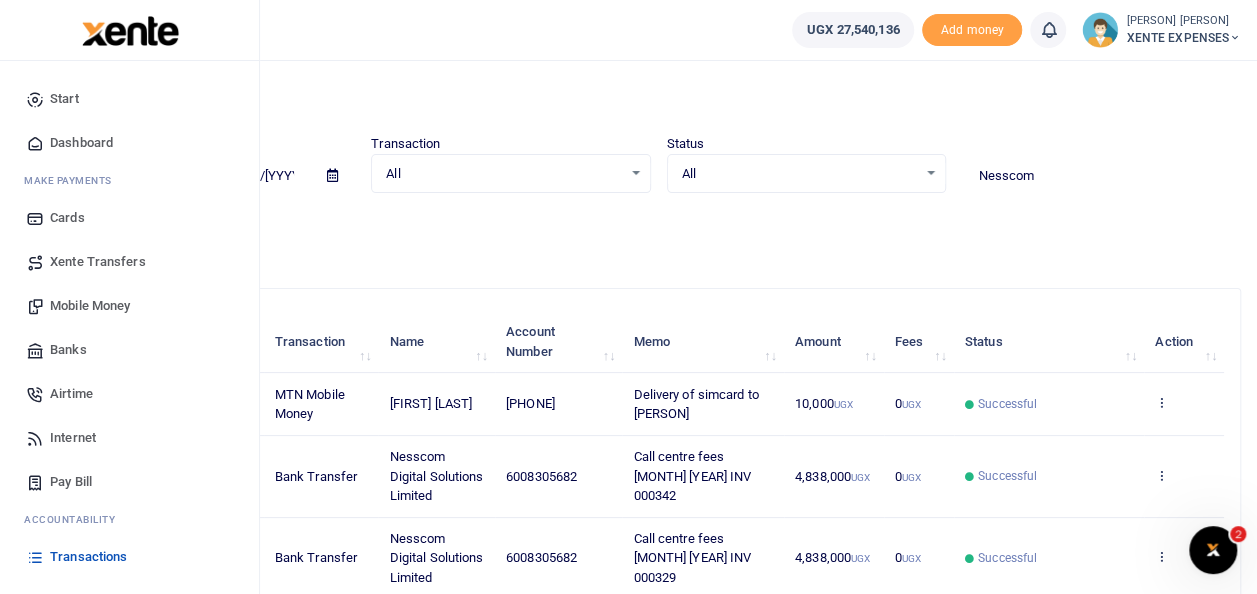 click on "Transactions" at bounding box center [88, 557] 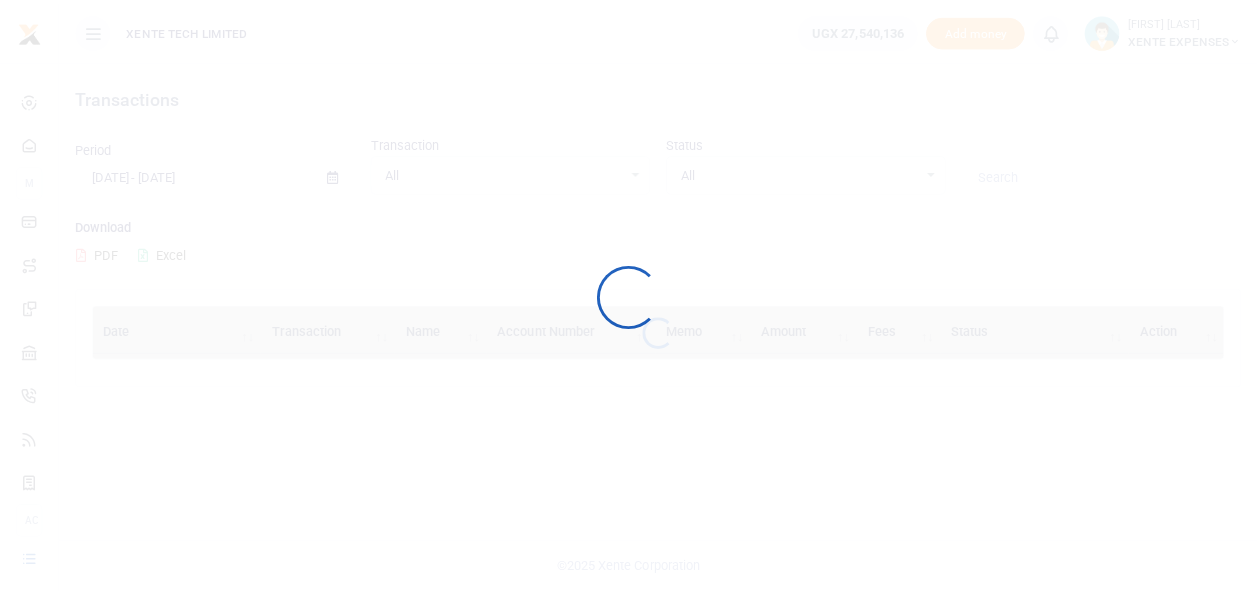 scroll, scrollTop: 0, scrollLeft: 0, axis: both 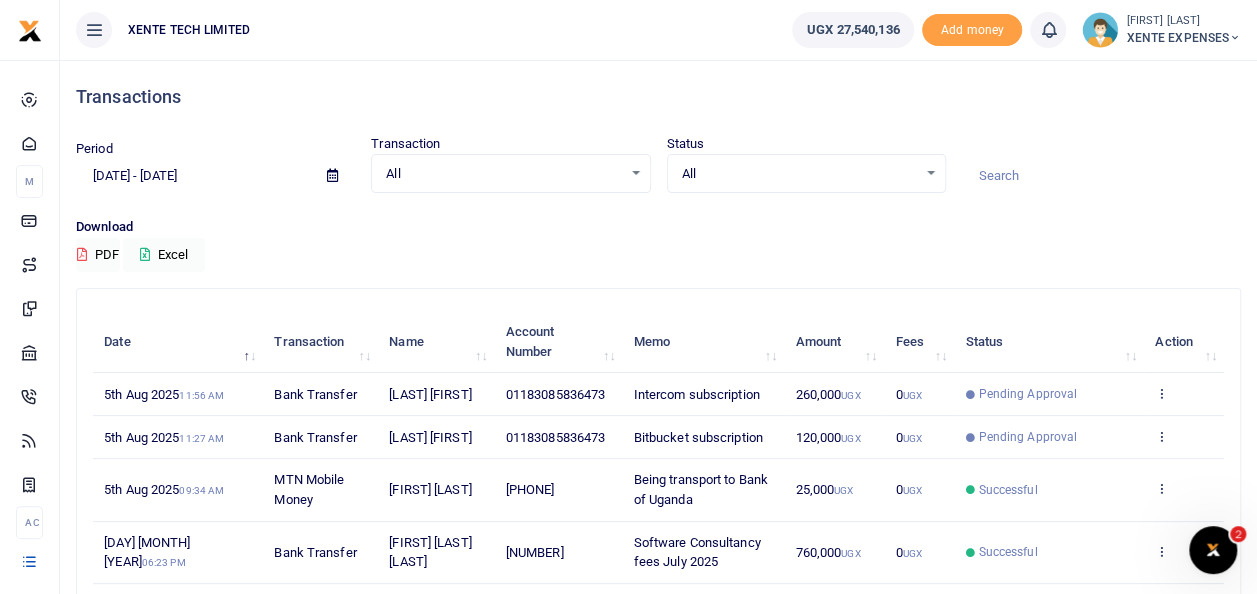 click at bounding box center [332, 175] 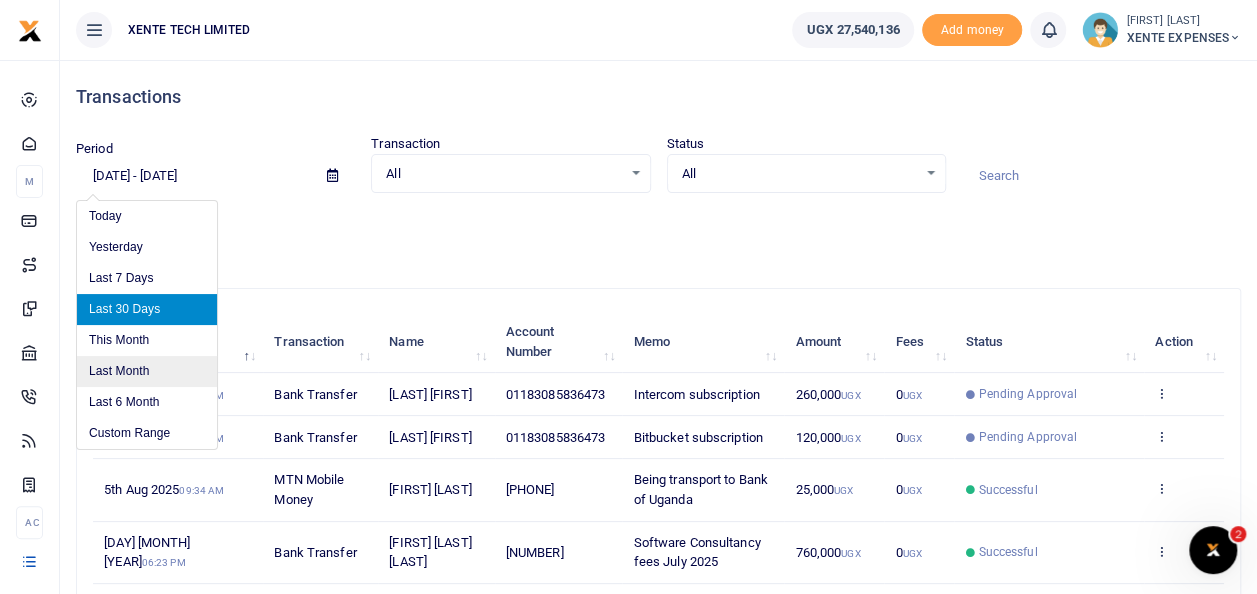 click on "Last Month" at bounding box center (147, 371) 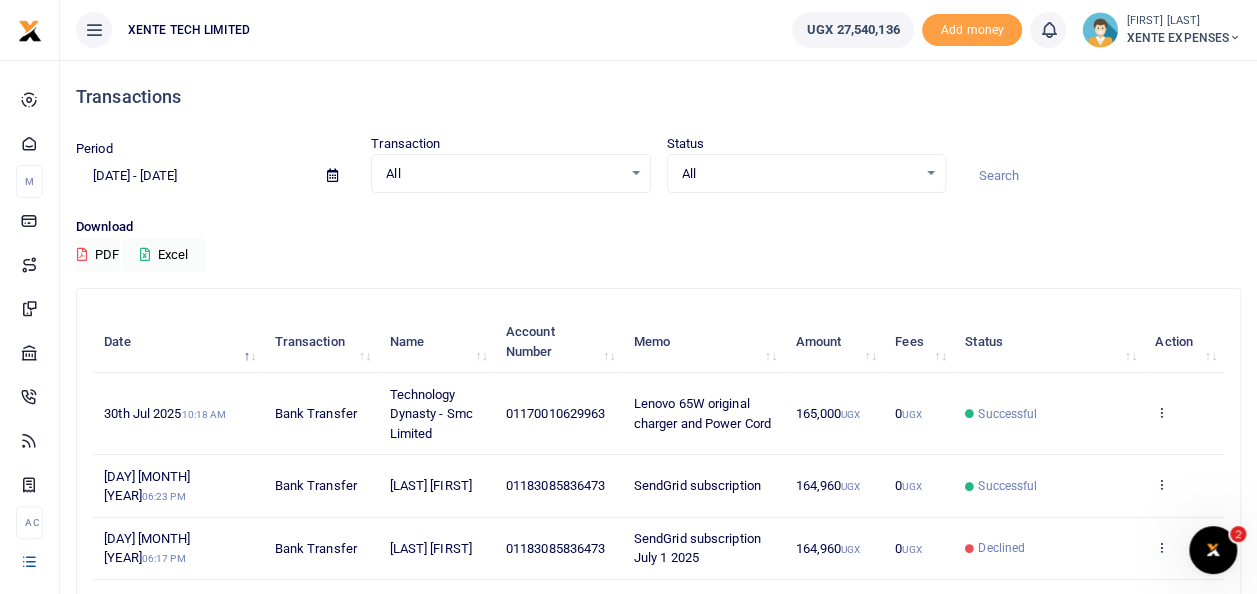 click on "All Select an option..." at bounding box center [510, 174] 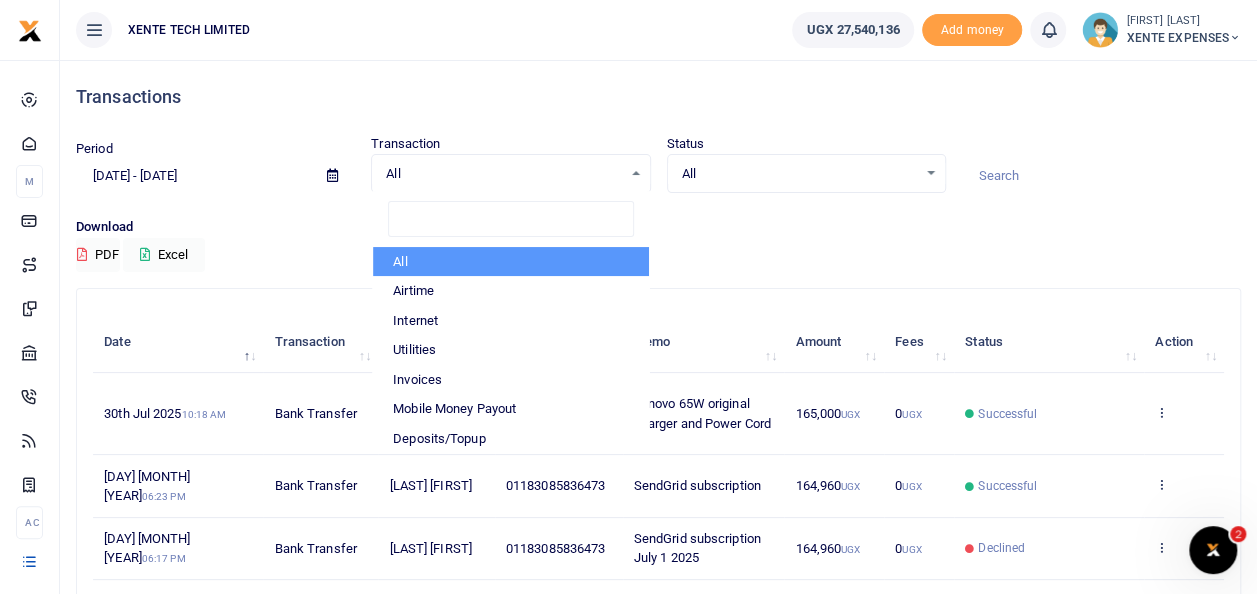 click on "All Select an option..." at bounding box center (510, 174) 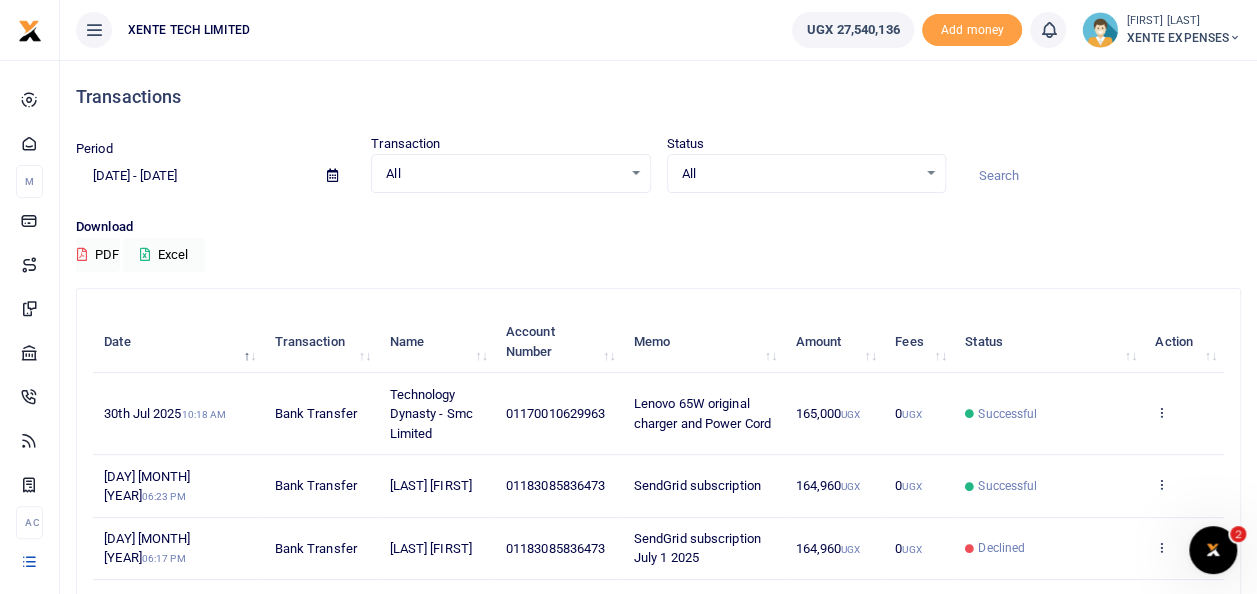 click on "All Select an option..." at bounding box center (806, 174) 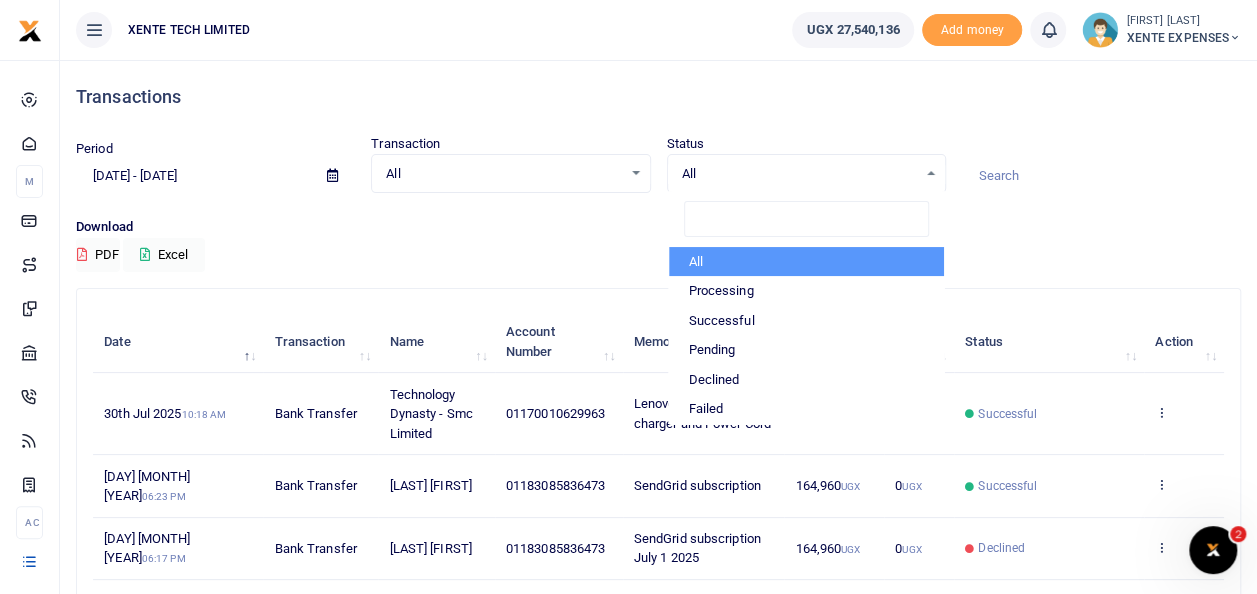 click on "All Select an option..." at bounding box center [806, 174] 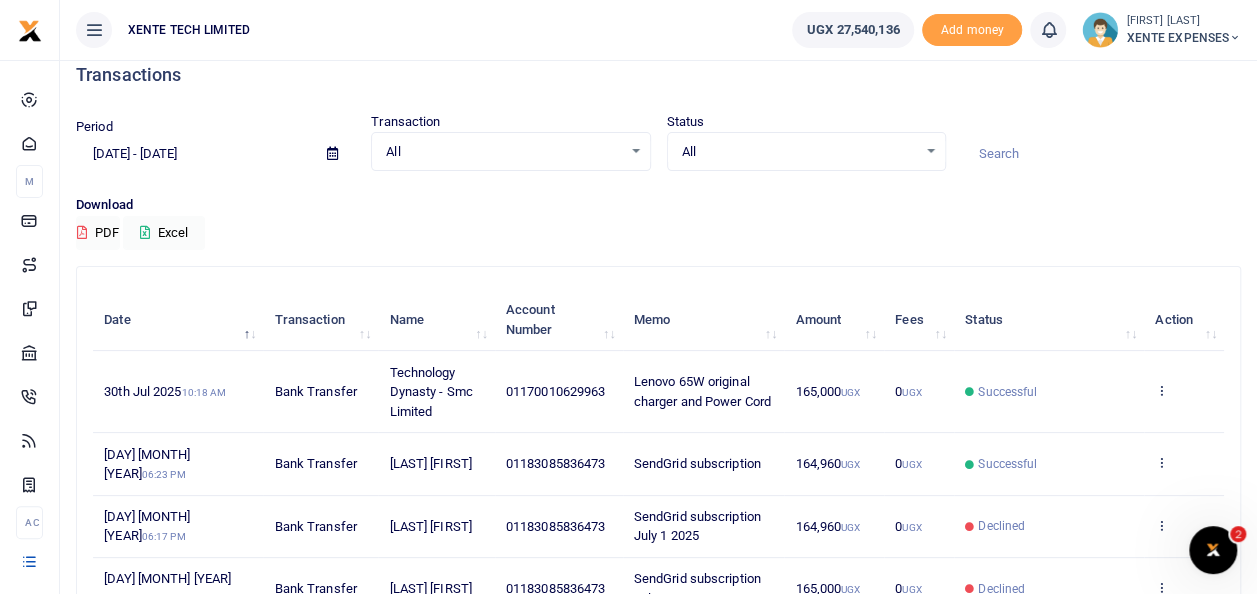 scroll, scrollTop: 0, scrollLeft: 0, axis: both 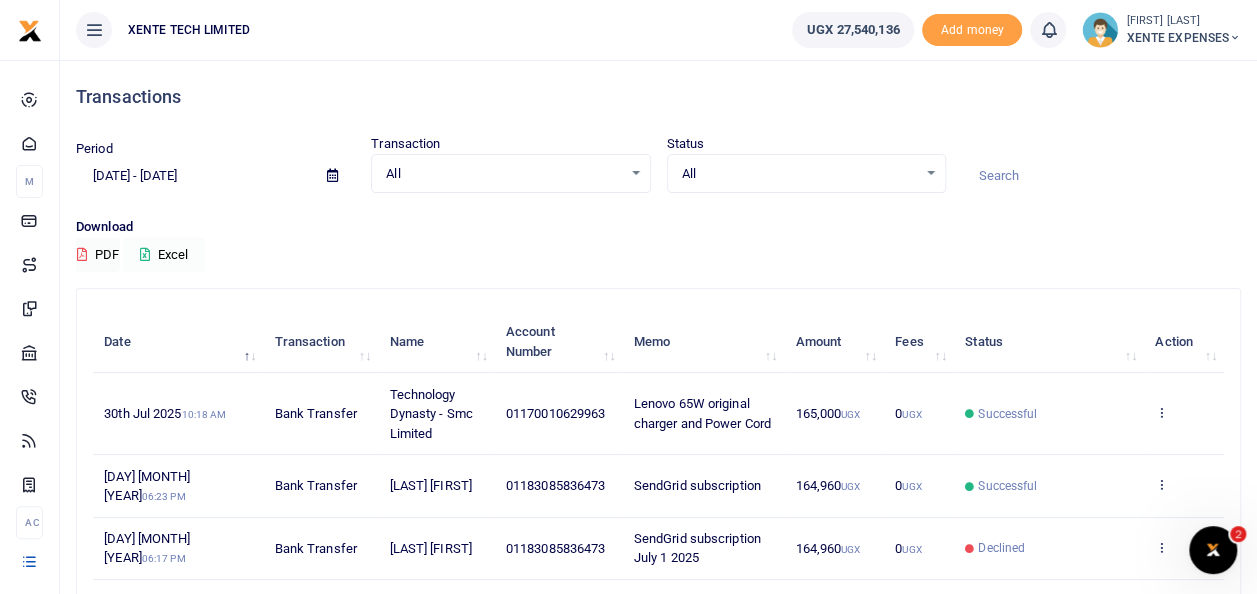 click on "Excel" at bounding box center [164, 255] 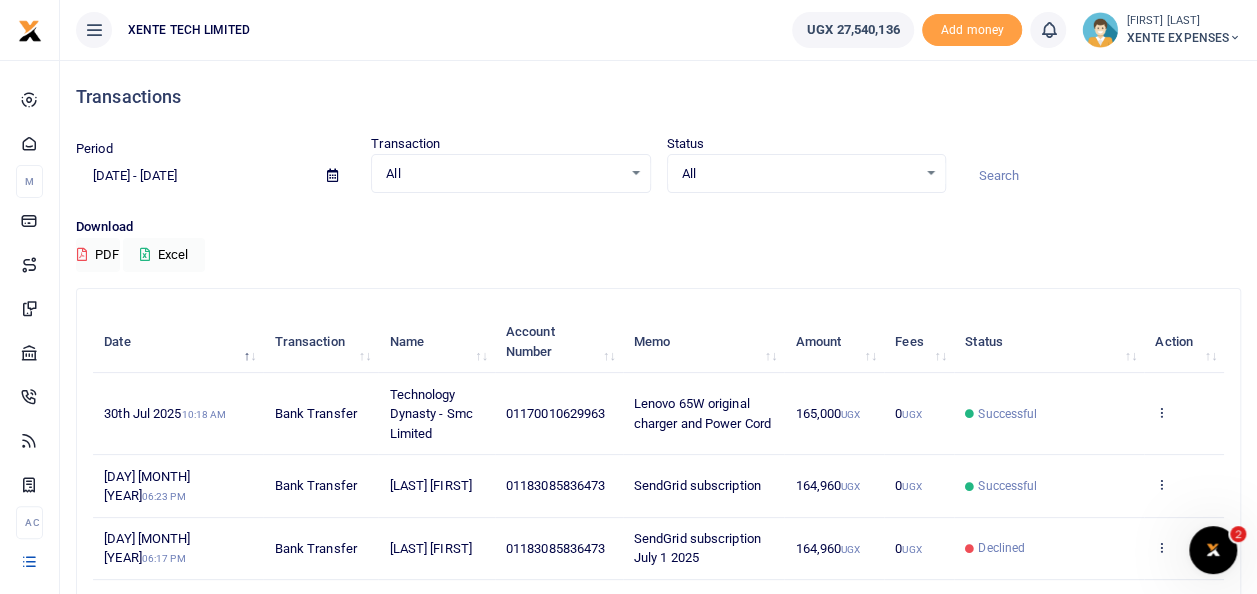 click at bounding box center [332, 175] 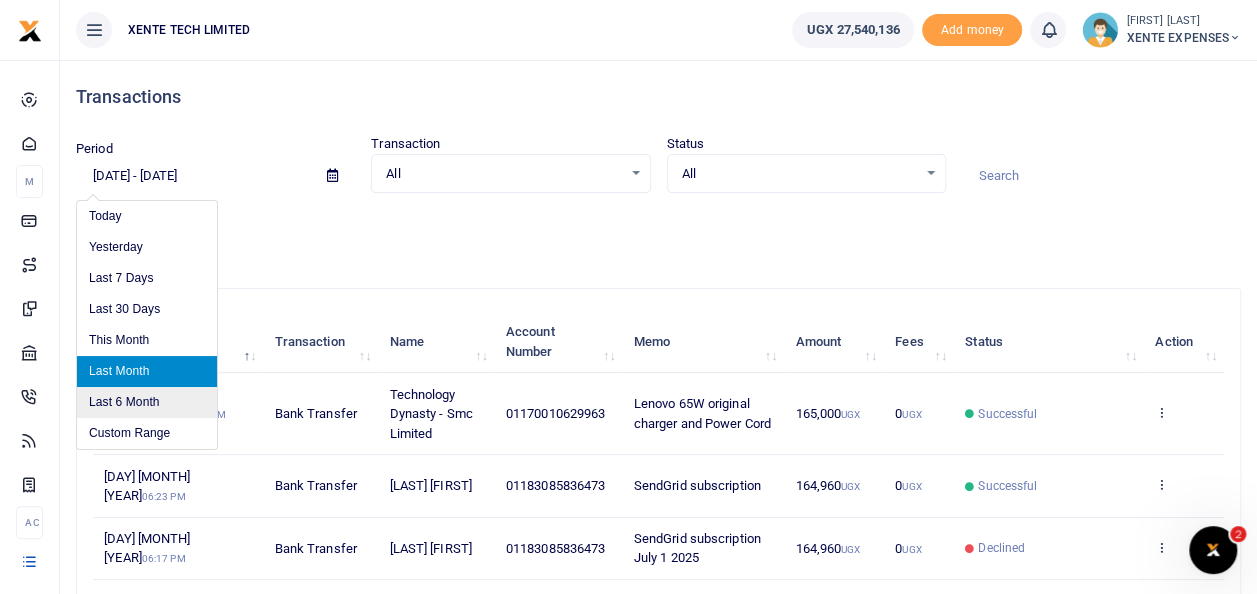click on "Last 6 Month" at bounding box center (147, 402) 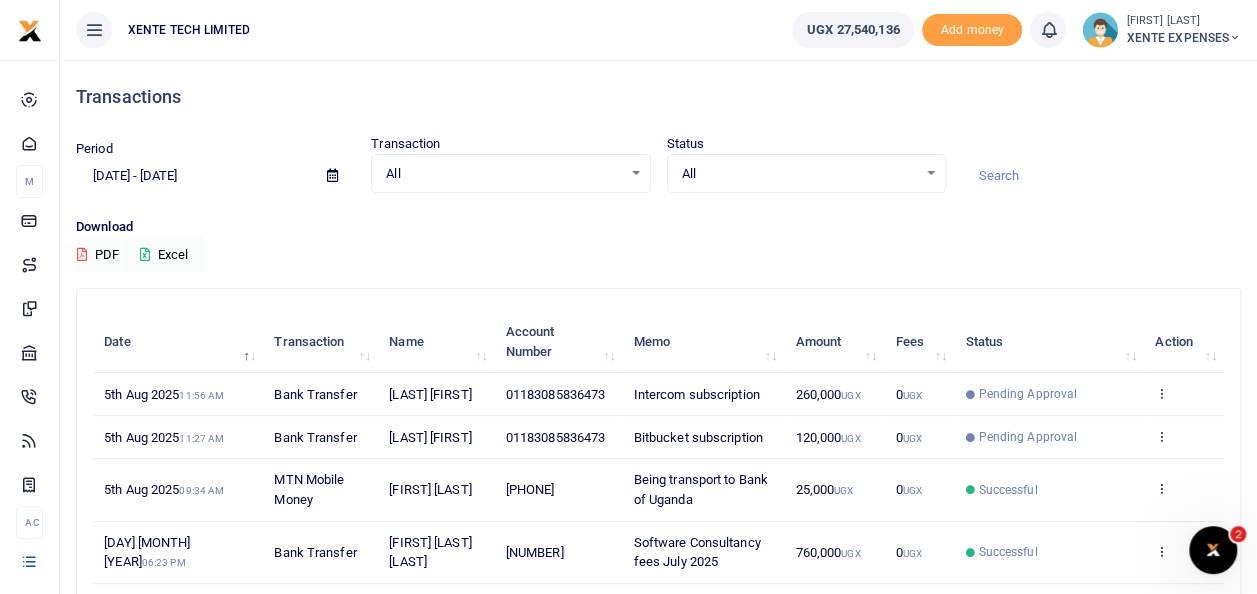 click at bounding box center (1101, 176) 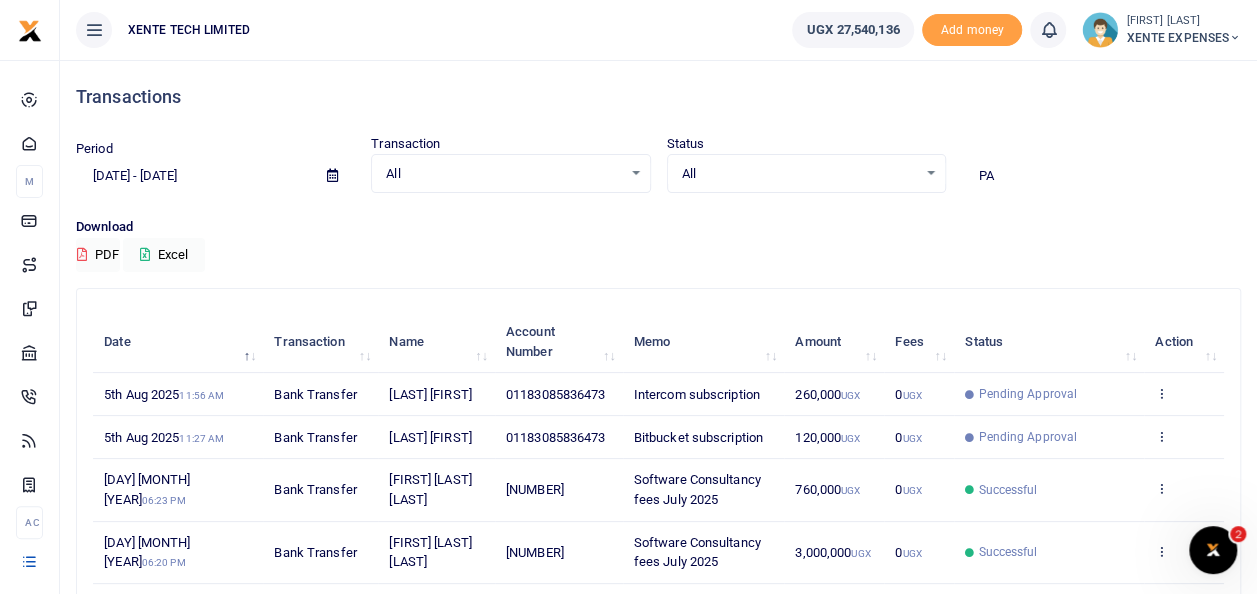 type on "P" 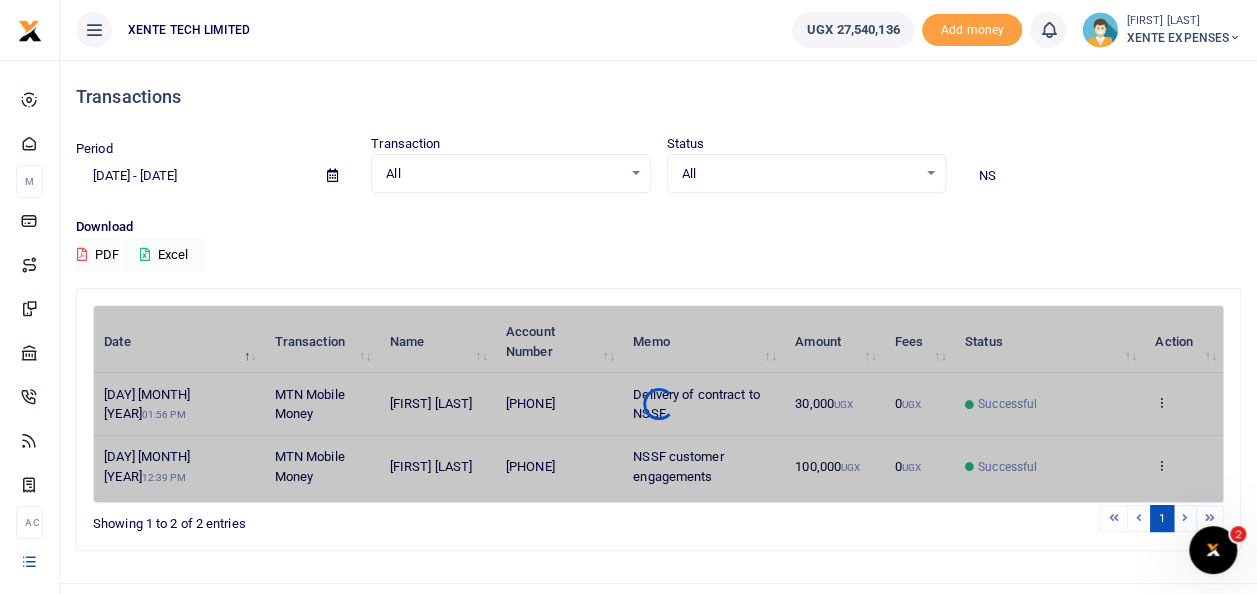 type on "N" 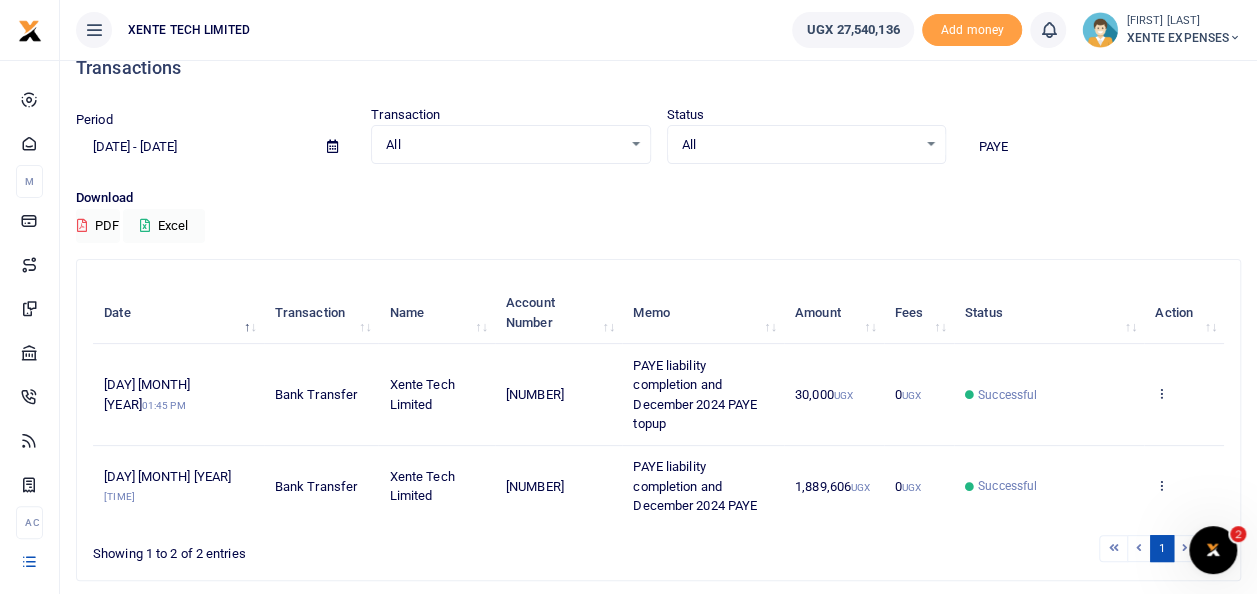 scroll, scrollTop: 17, scrollLeft: 0, axis: vertical 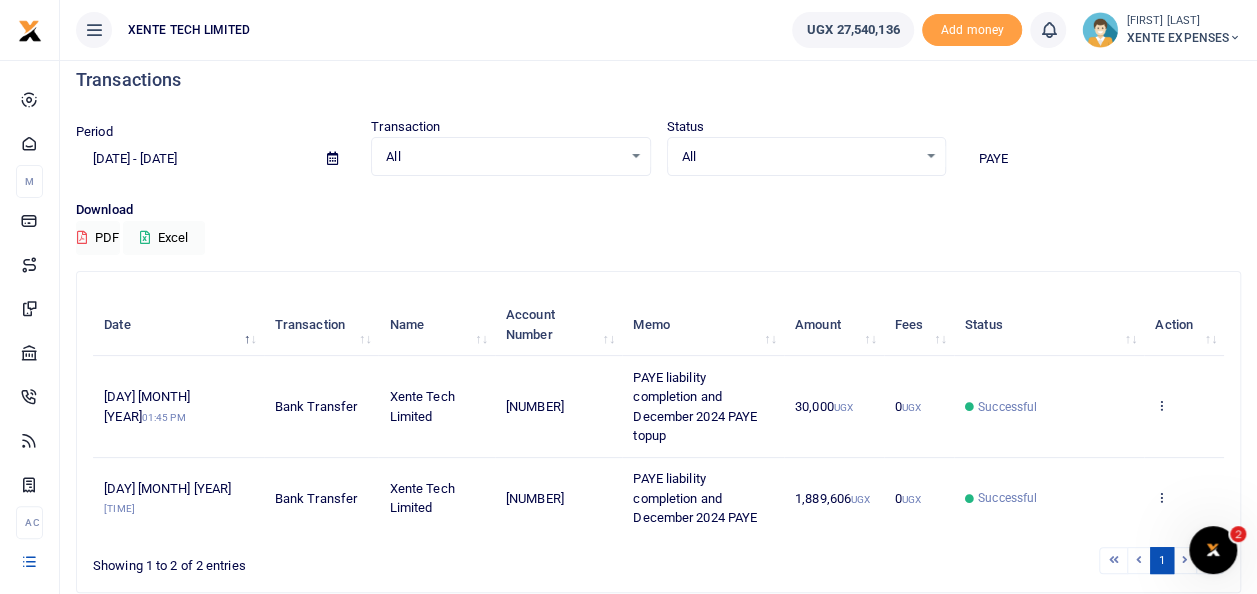 type on "PAYE" 